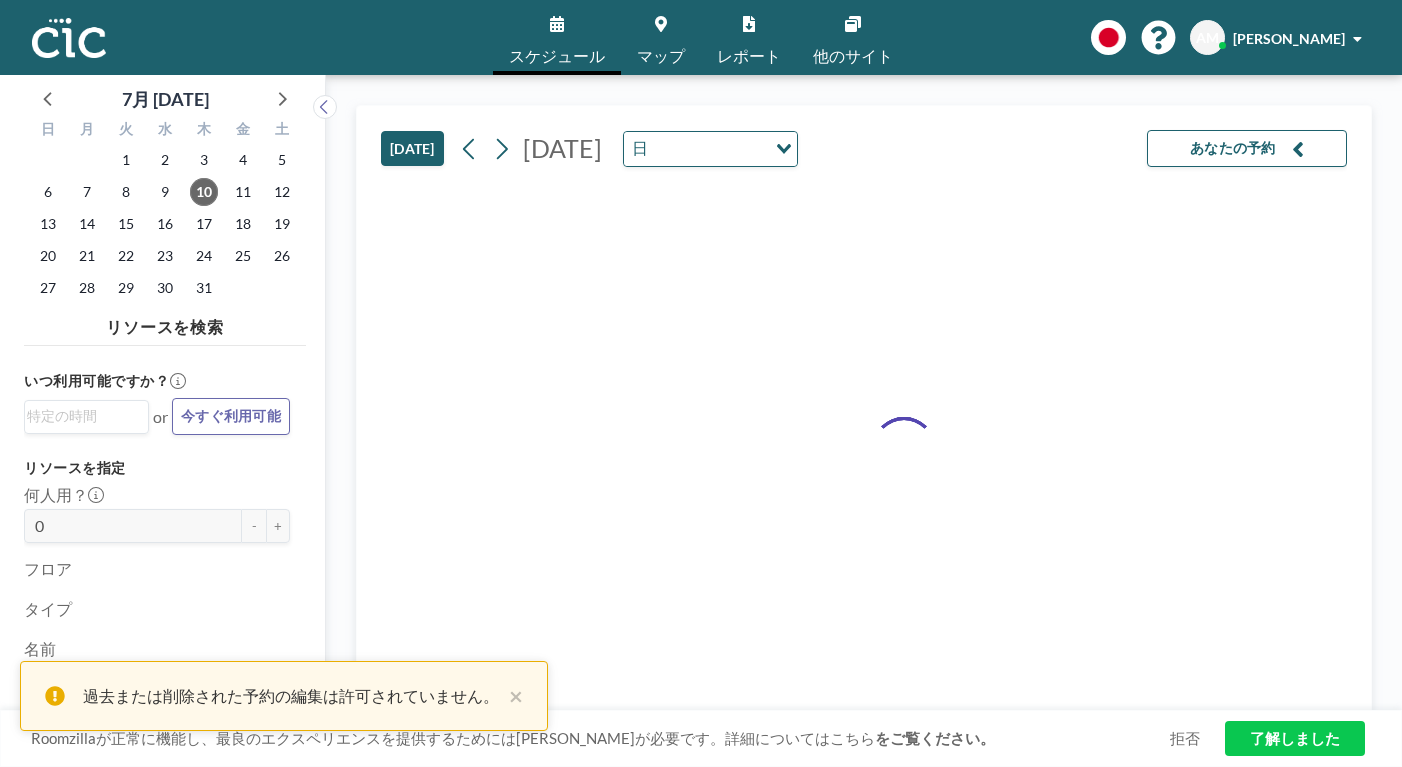 scroll, scrollTop: 0, scrollLeft: 0, axis: both 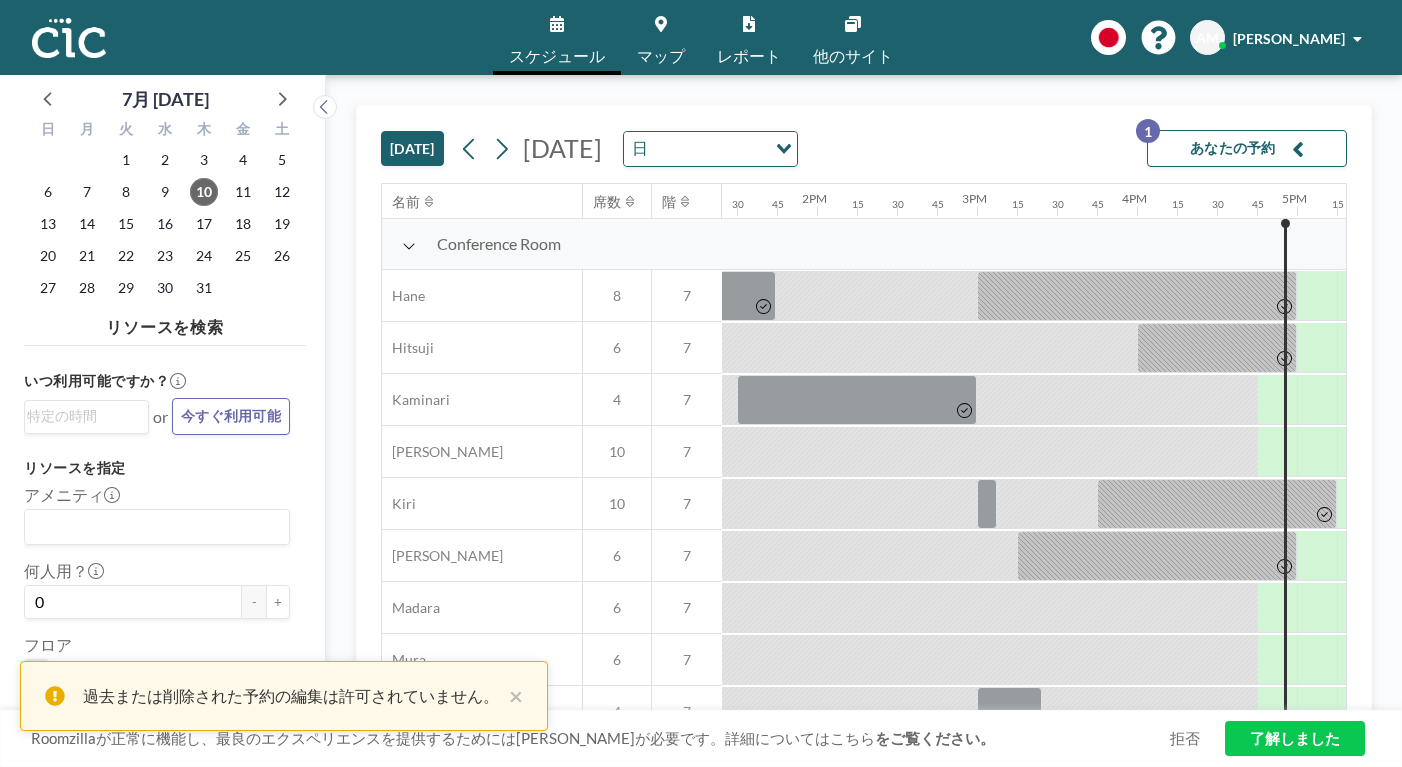 click on "スケジュール マップ レポート 他のサイト  English   Polski   日本語   Española  AM  [PERSON_NAME]" at bounding box center [701, 37] 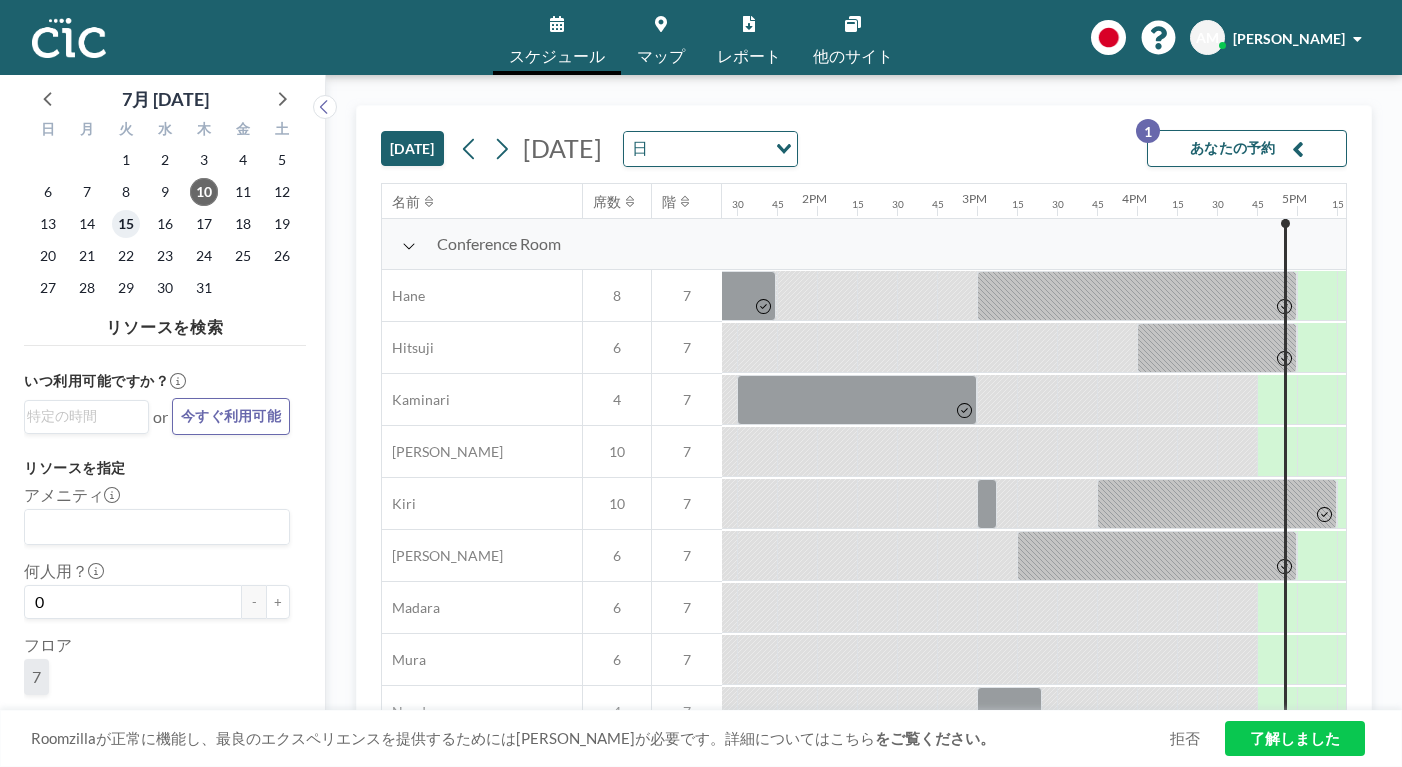 click on "15" at bounding box center [126, 224] 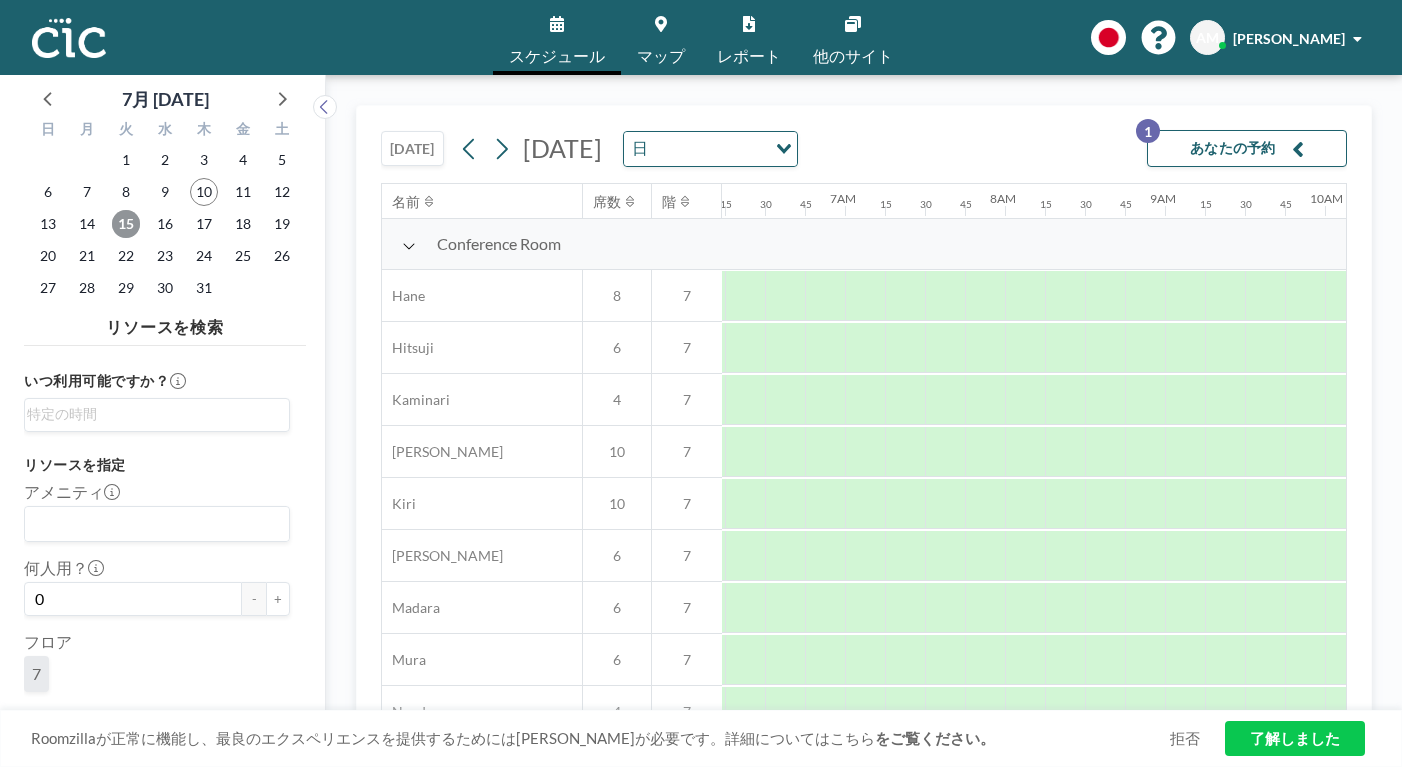 scroll, scrollTop: 0, scrollLeft: 1007, axis: horizontal 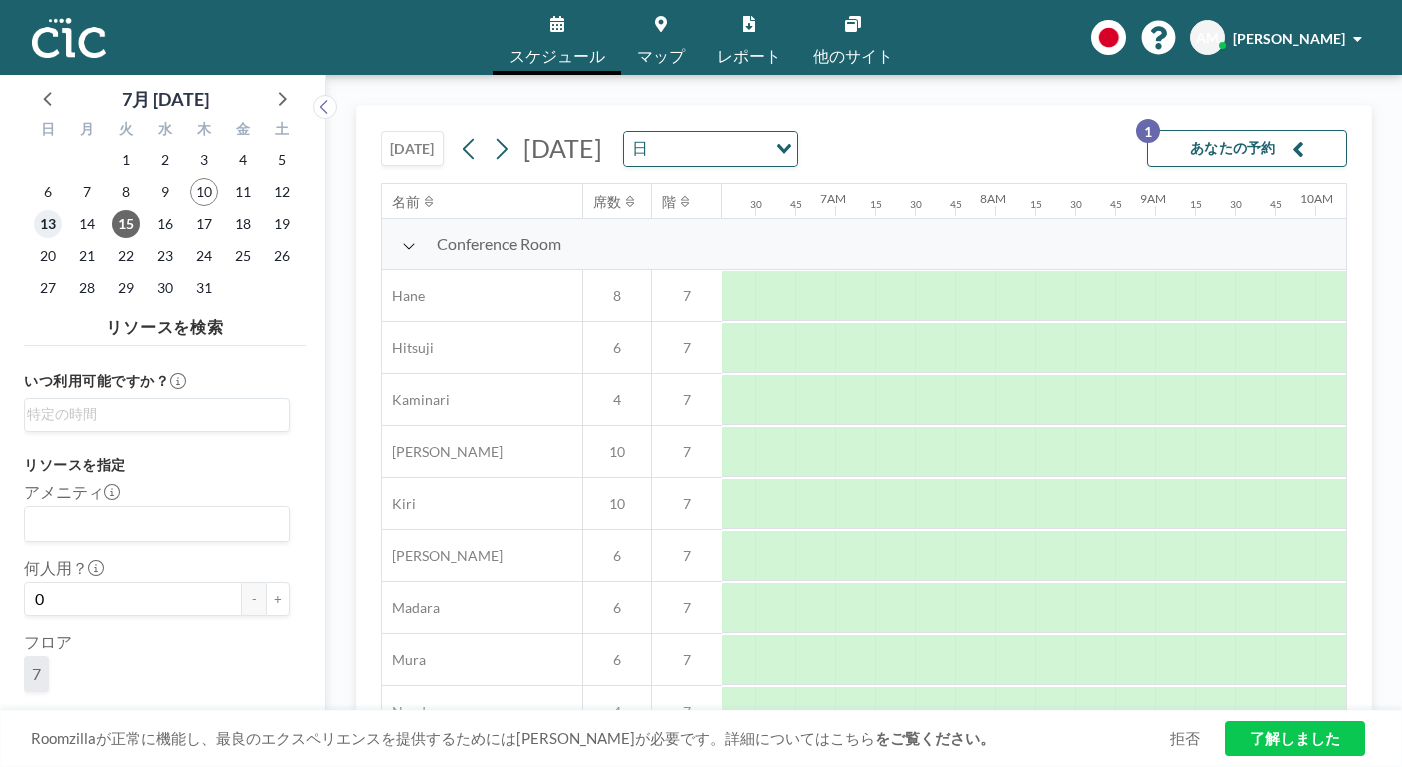 click on "13" at bounding box center [48, 224] 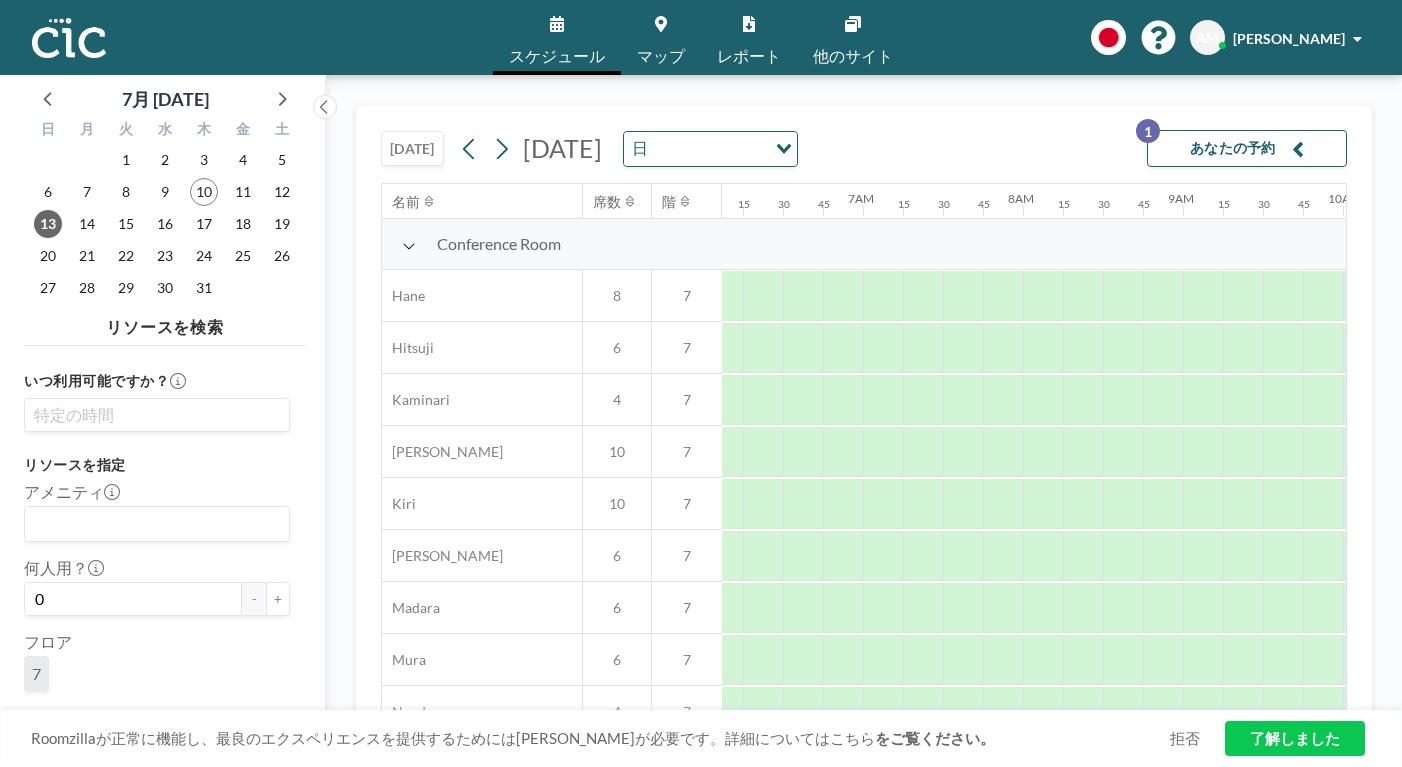 click at bounding box center [152, 415] 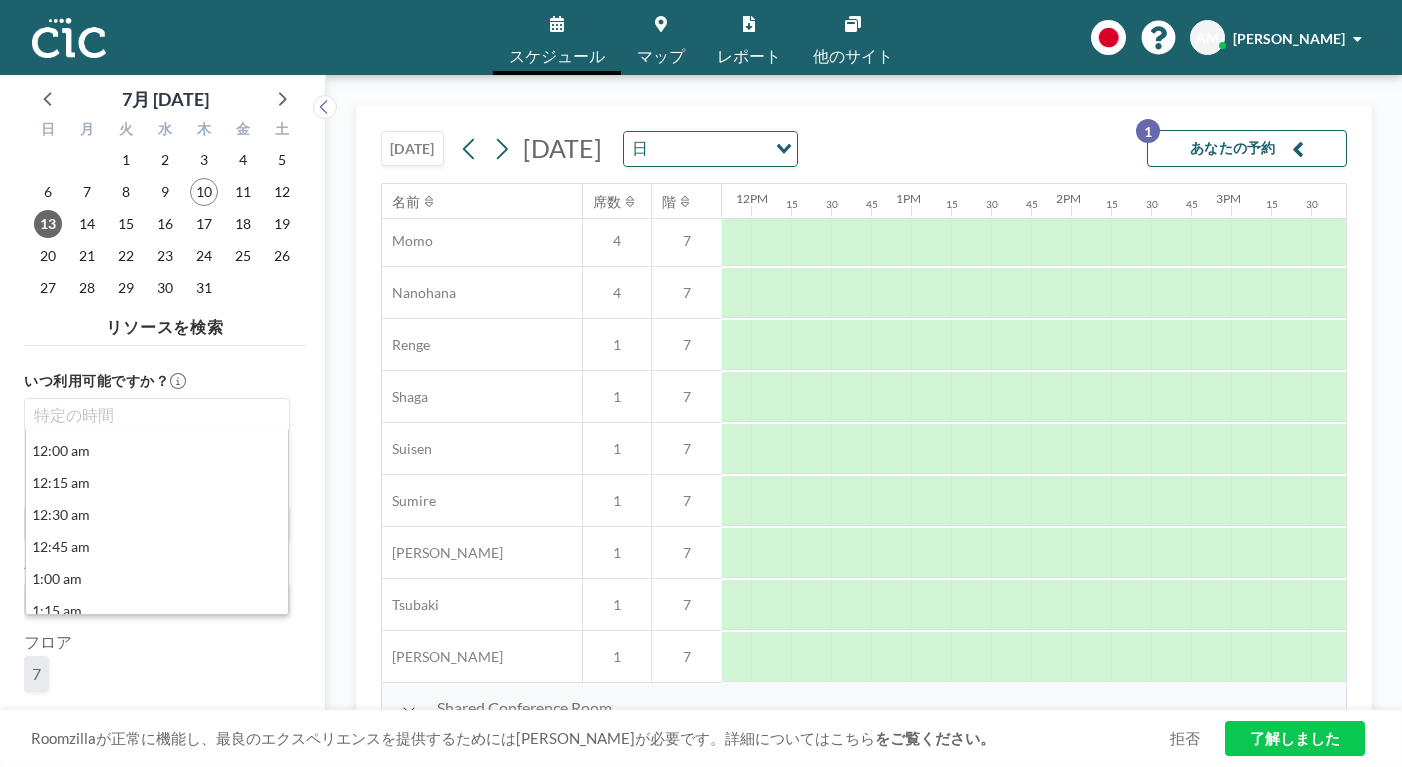 scroll, scrollTop: 990, scrollLeft: 1921, axis: both 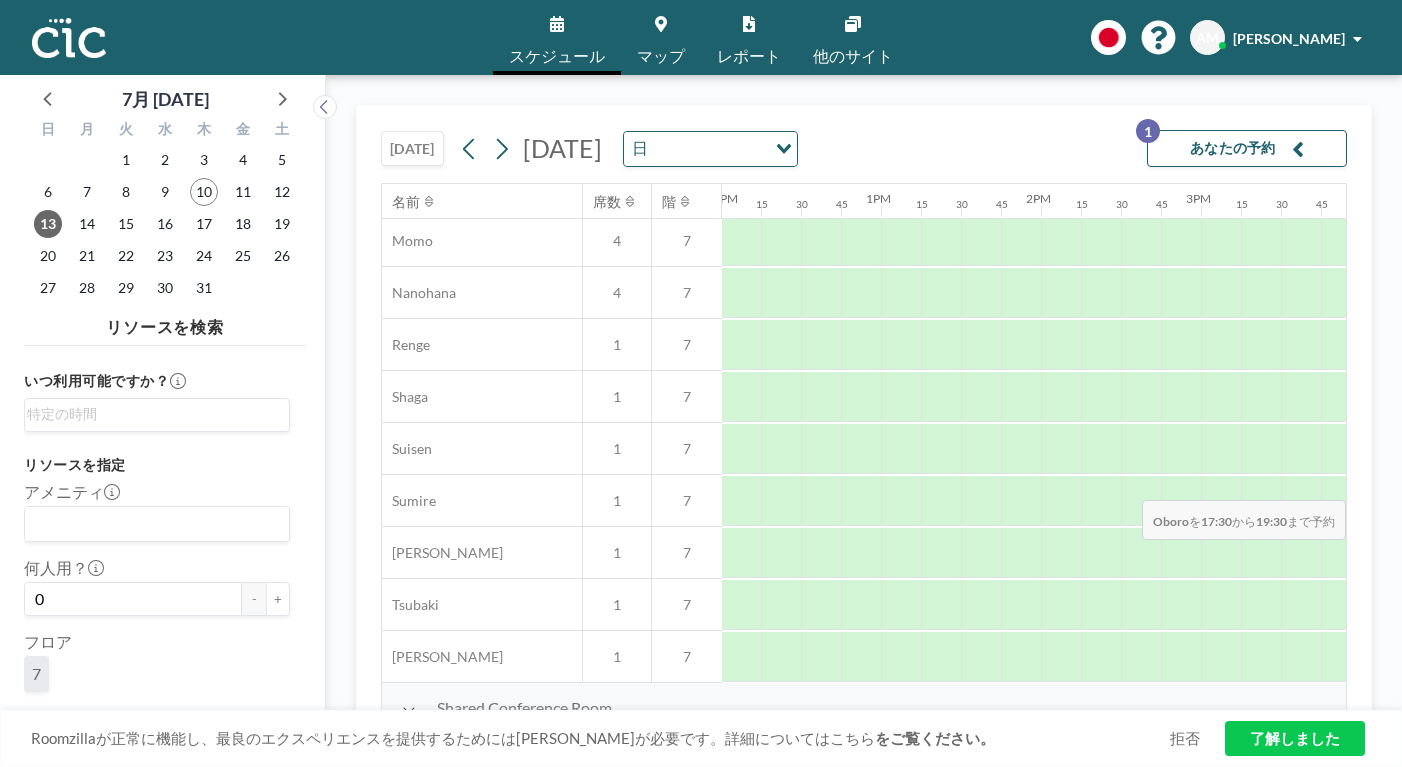 drag, startPoint x: 963, startPoint y: 446, endPoint x: 1198, endPoint y: 453, distance: 235.10423 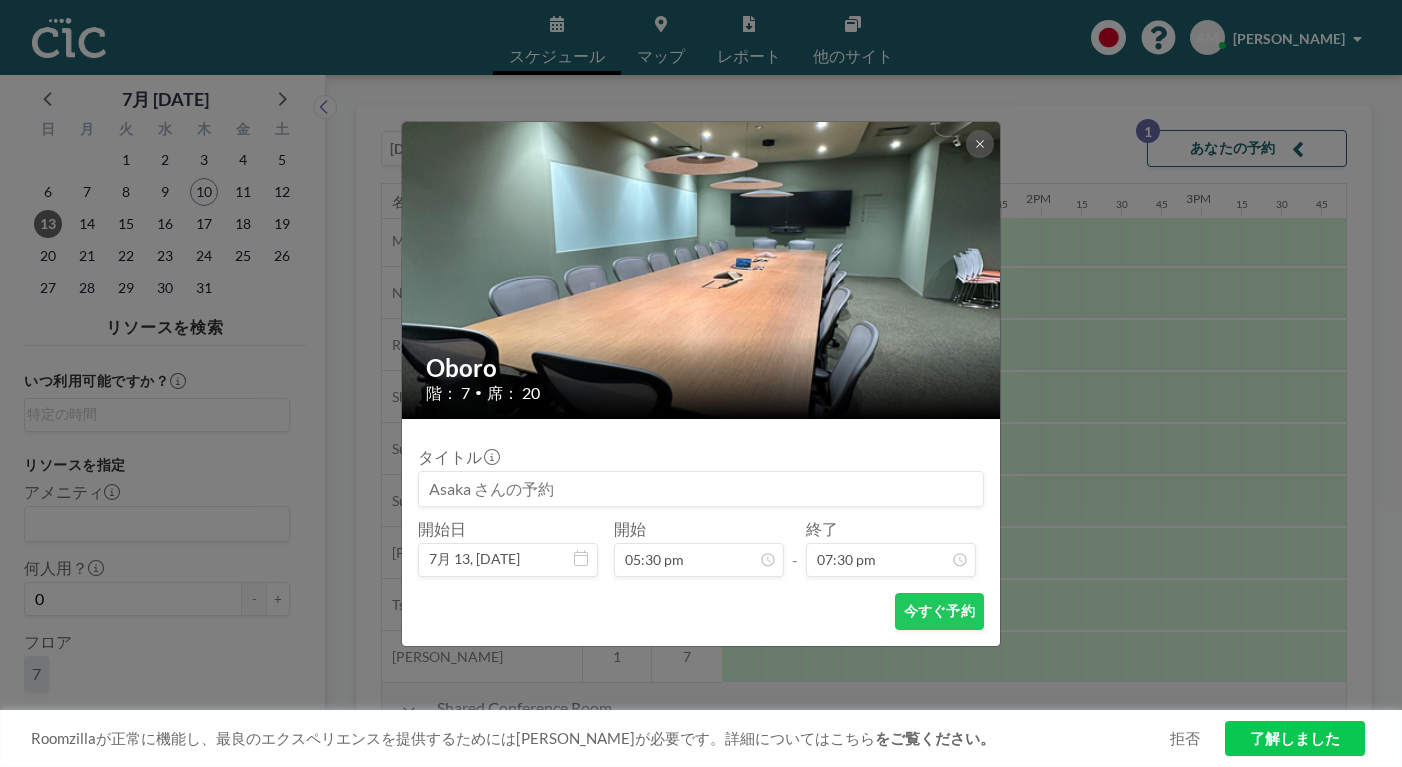 click at bounding box center (701, 489) 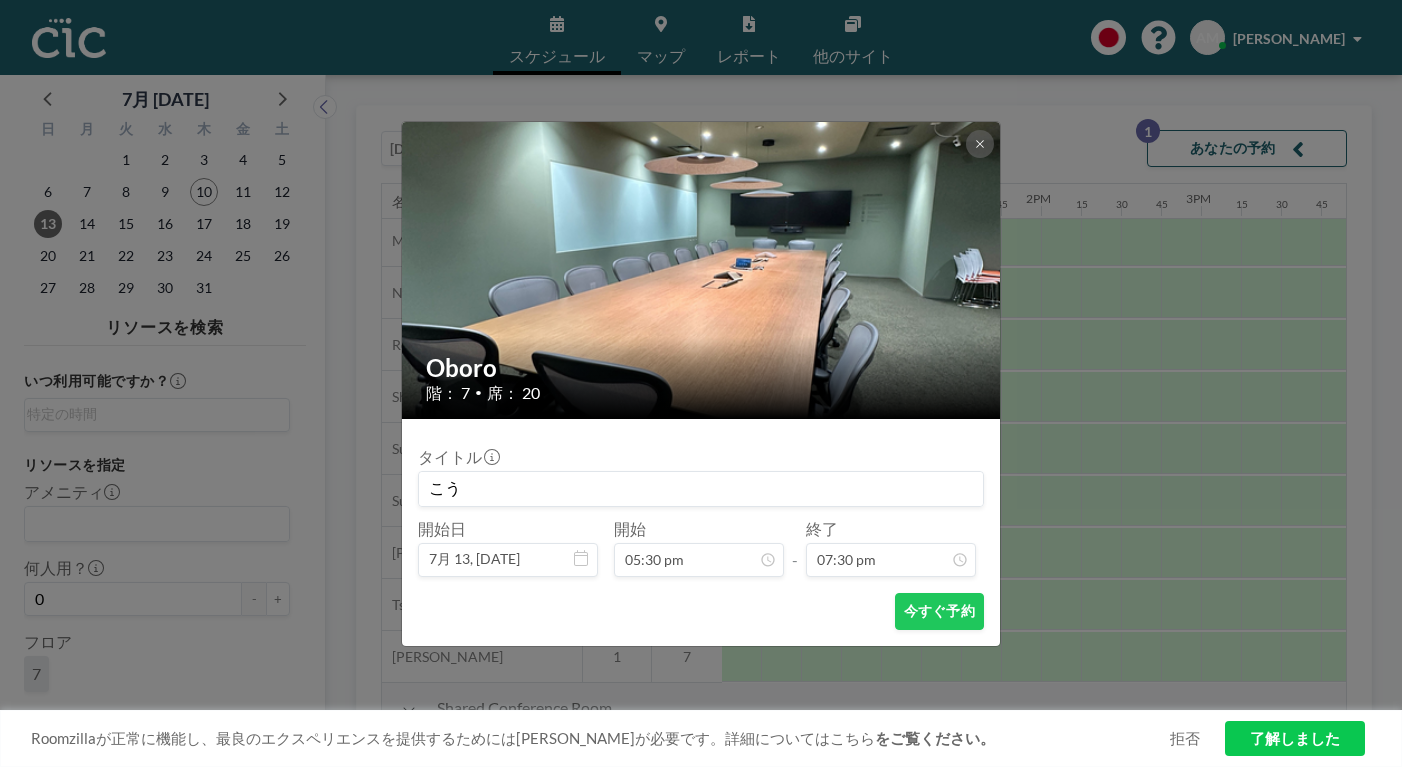 type on "こ" 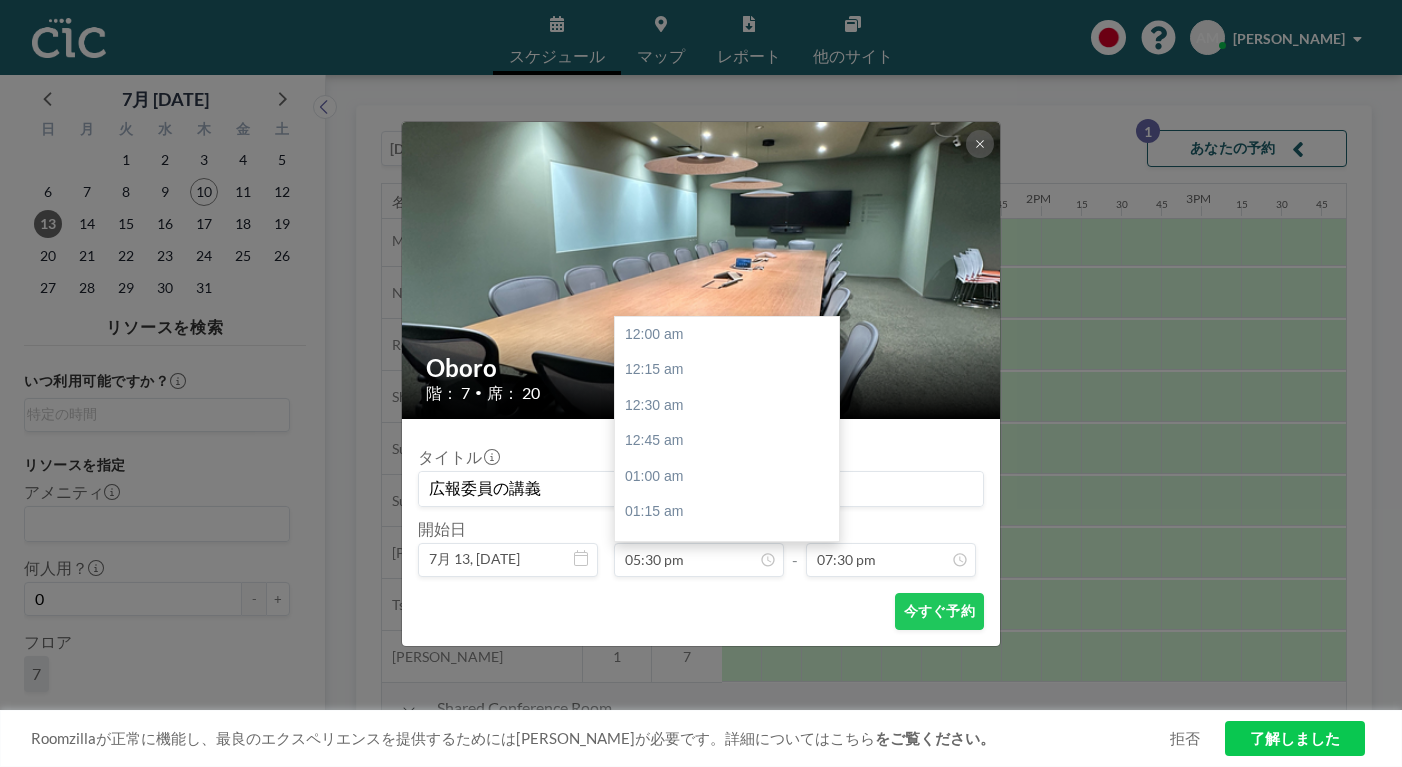 scroll, scrollTop: 2235, scrollLeft: 0, axis: vertical 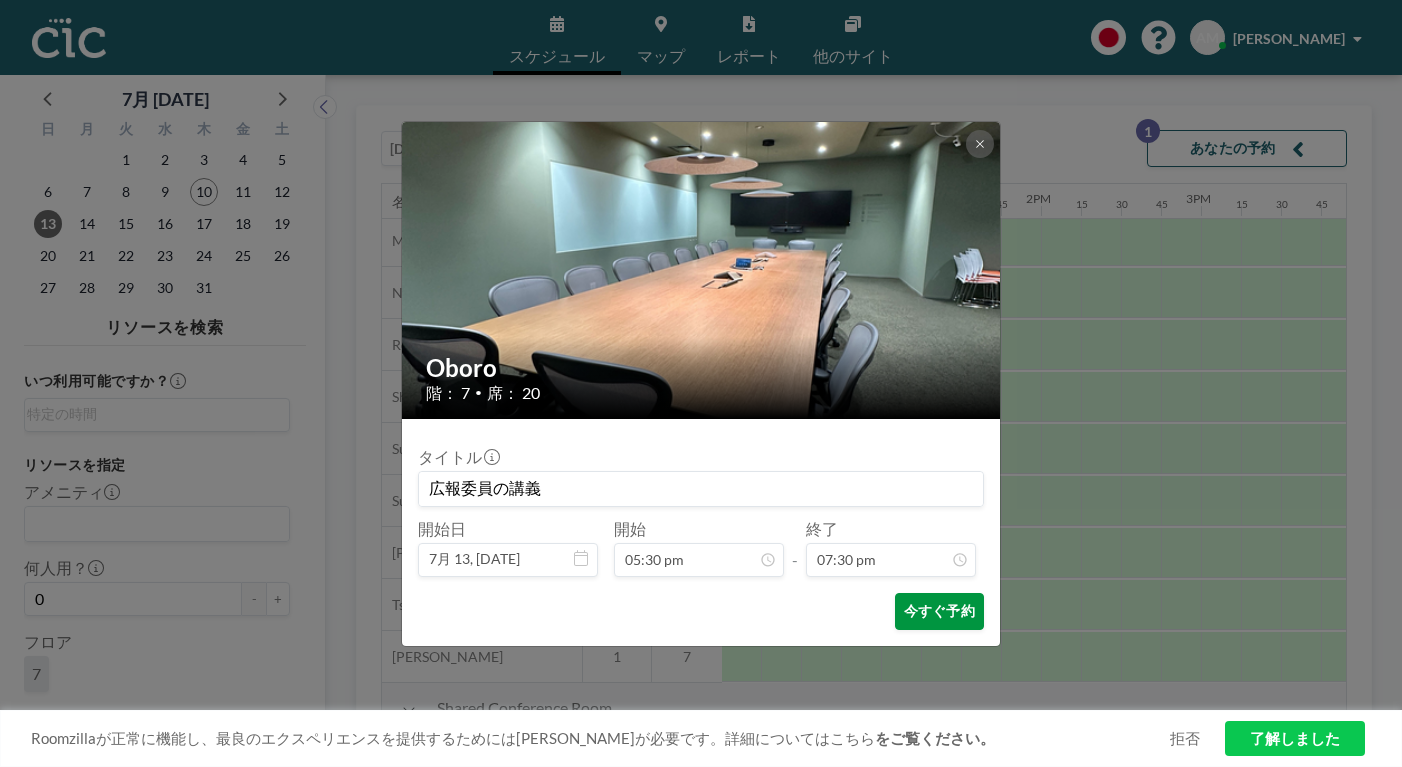 type on "広報委員の講義" 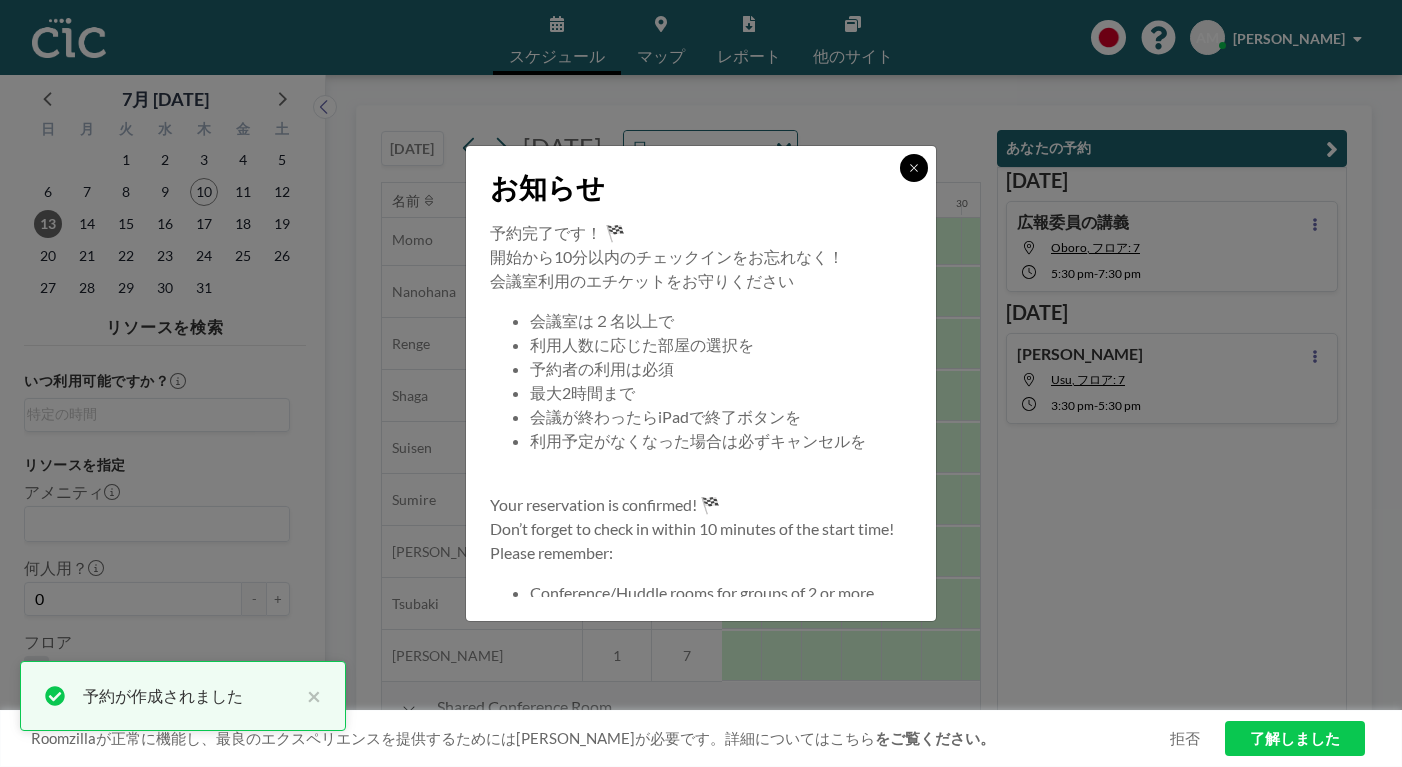 click 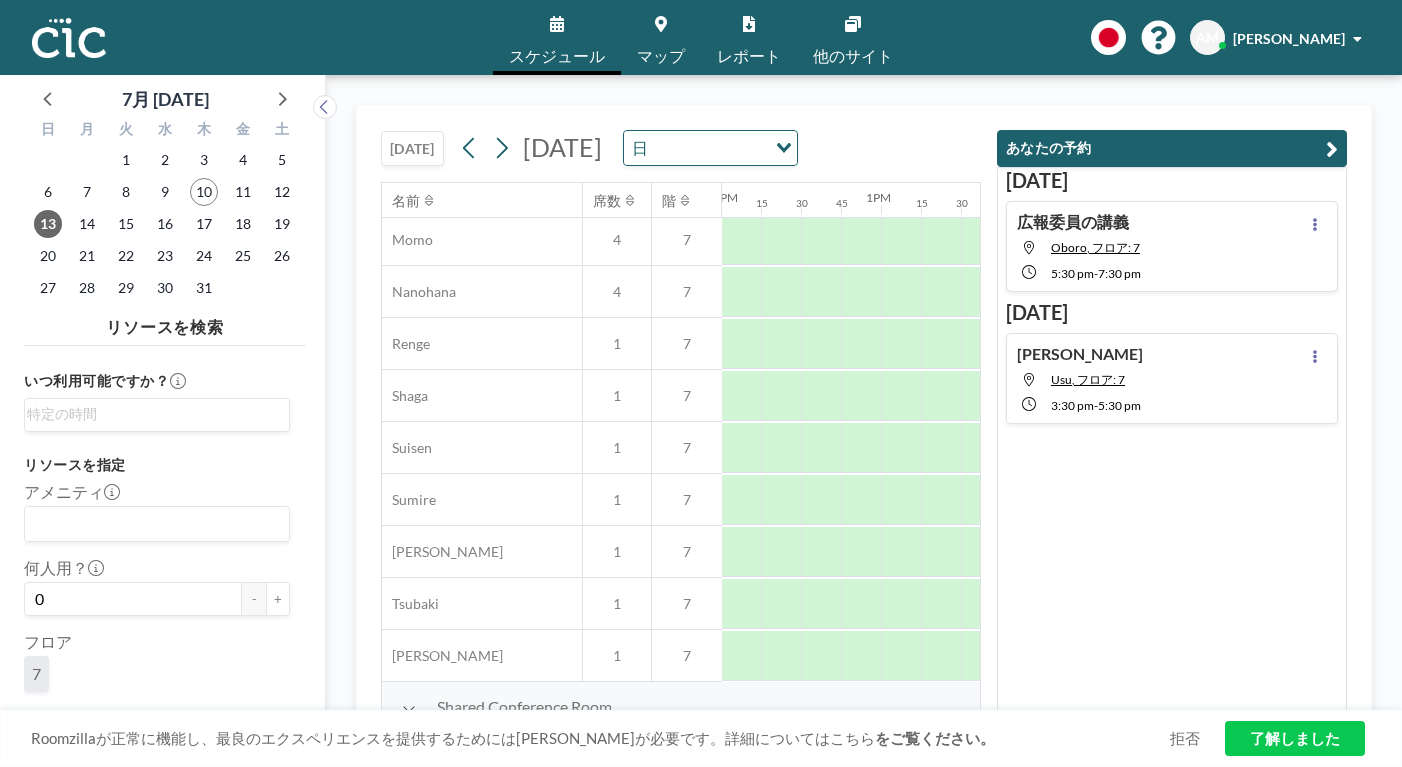 click on "広報委員の講義   Oboro, [GEOGRAPHIC_DATA]: 7  5:30 PM  -  7:30 PM" at bounding box center [1172, 246] 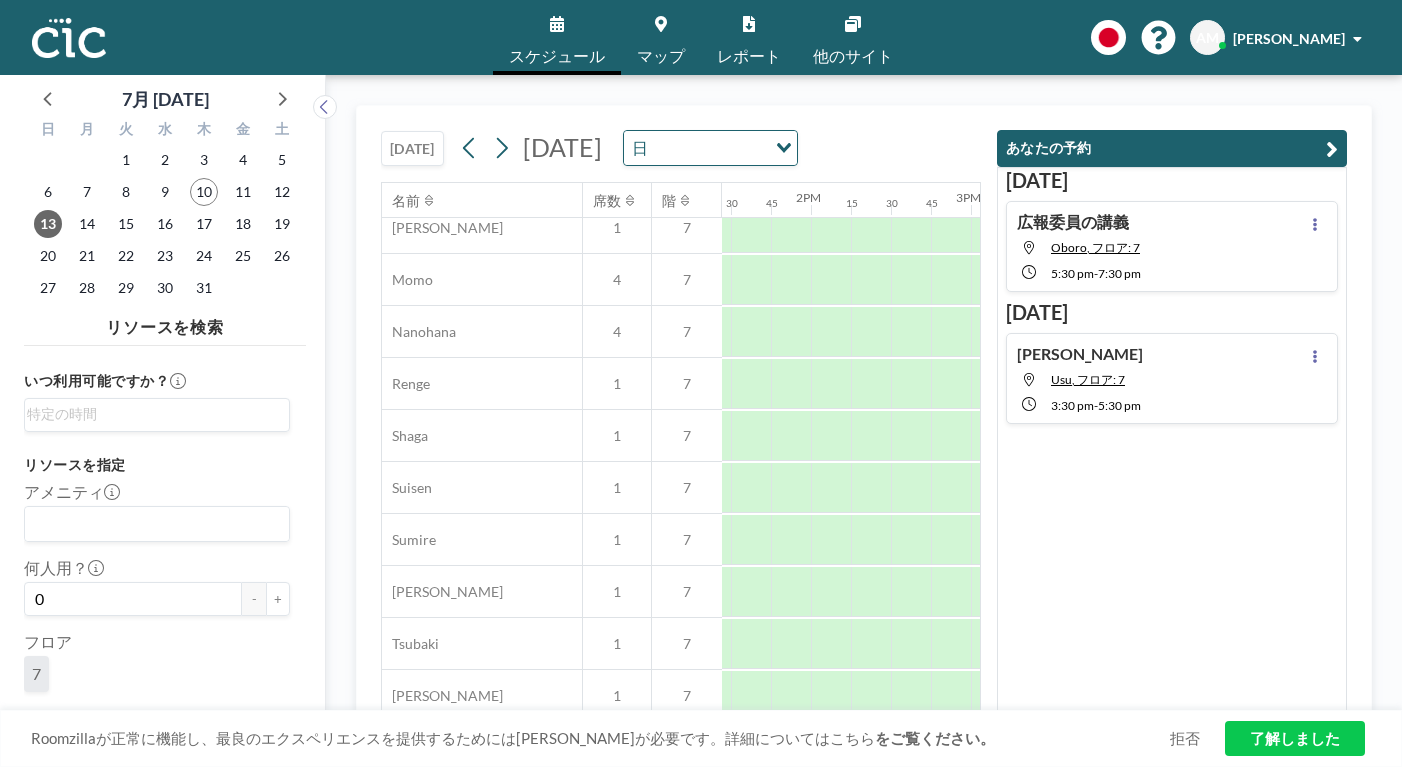 scroll, scrollTop: 990, scrollLeft: 2242, axis: both 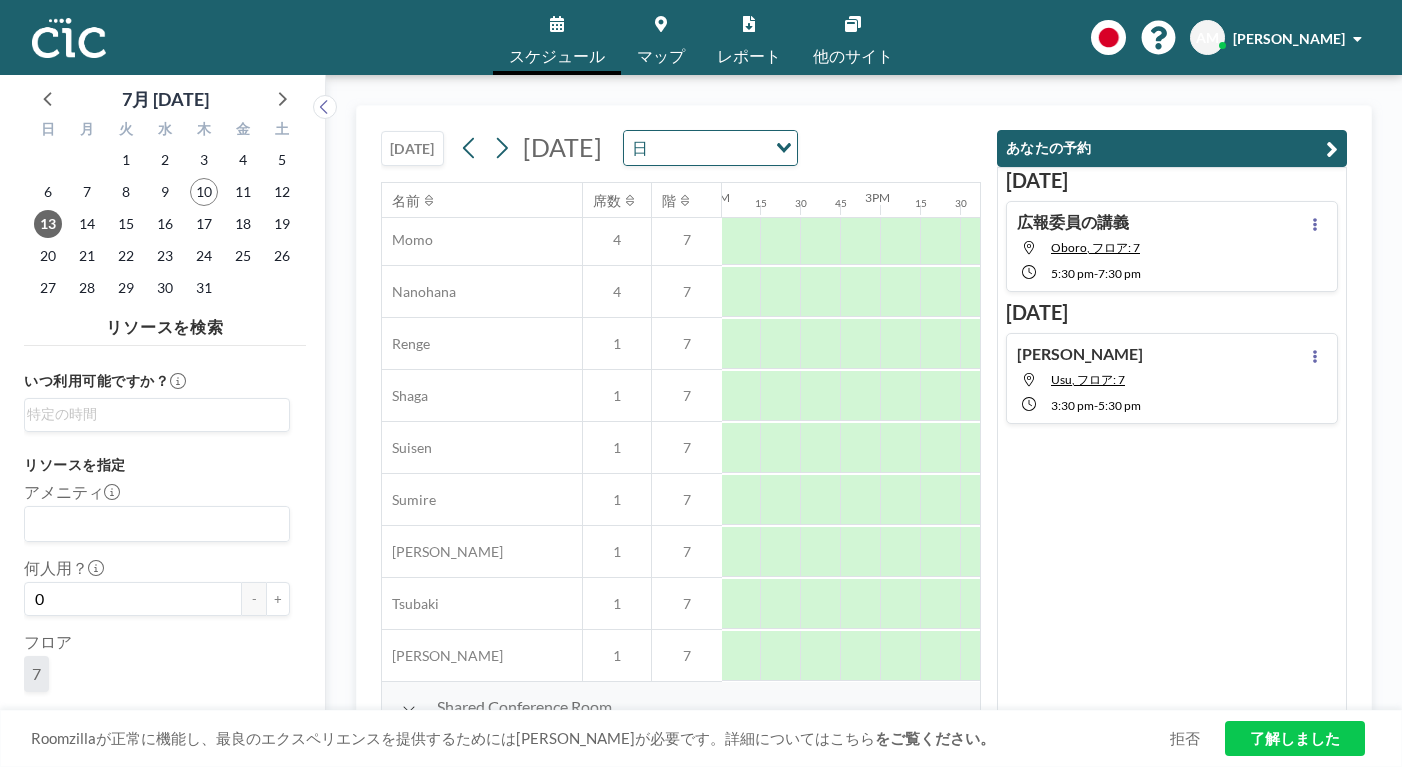 click on "[PERSON_NAME]先生   Usu, [GEOGRAPHIC_DATA]: 7  3:30 PM  -  5:30 PM" at bounding box center (1172, 378) 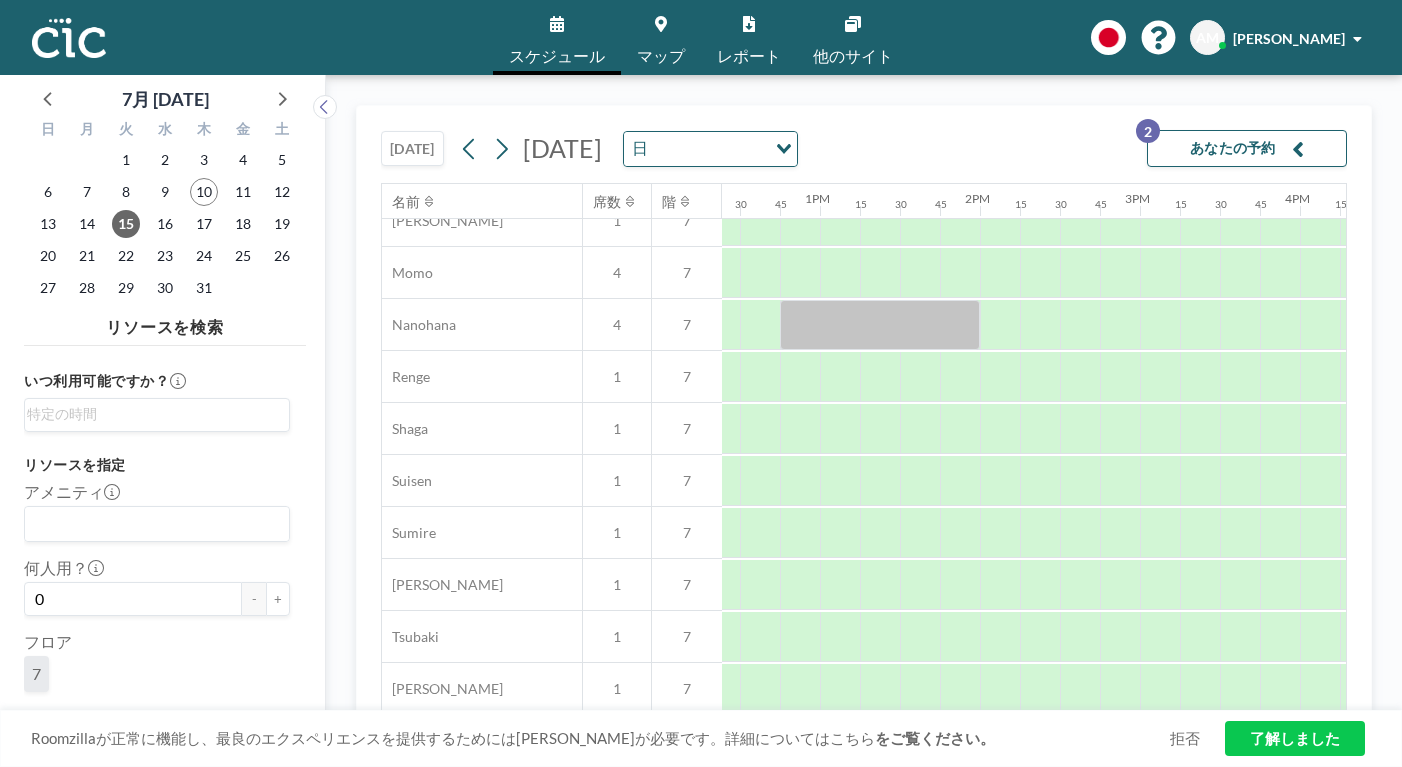 scroll, scrollTop: 959, scrollLeft: 1982, axis: both 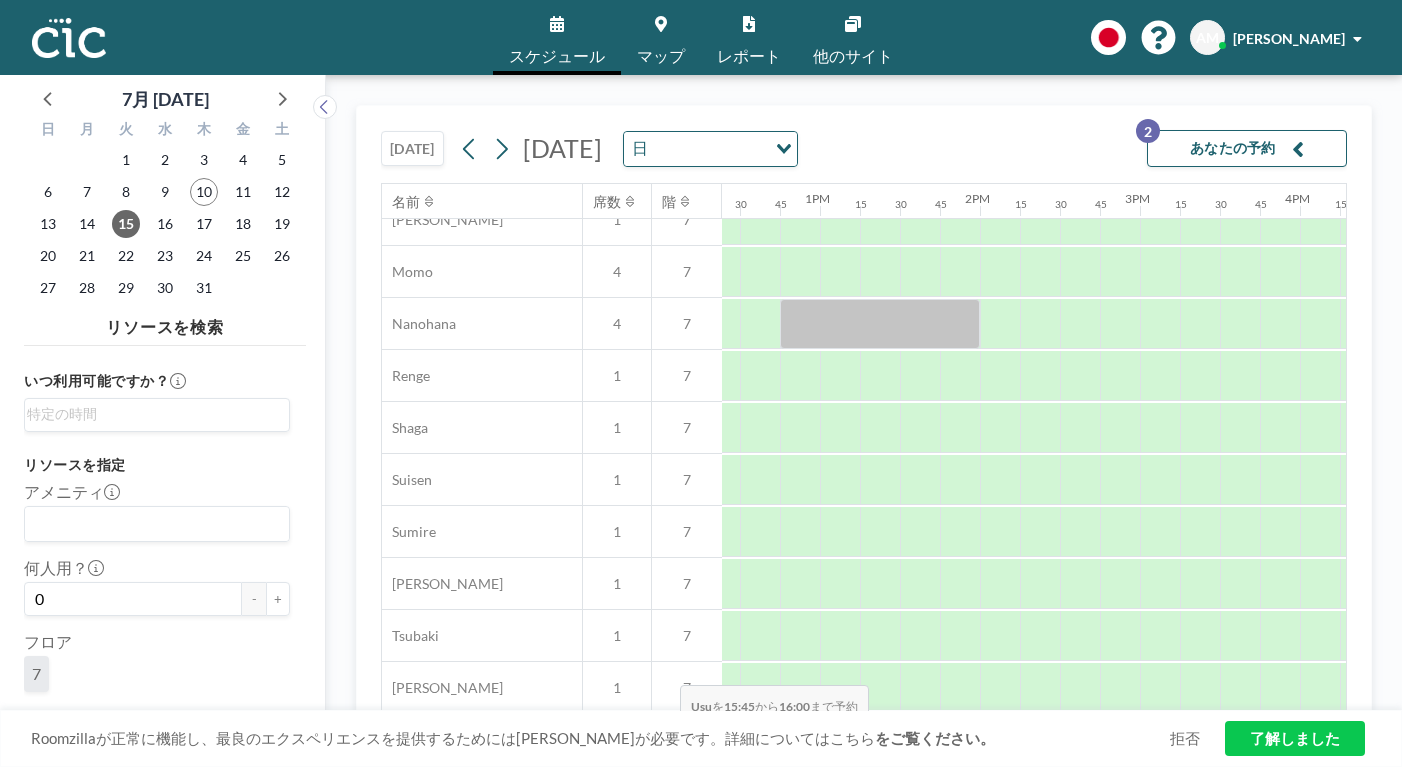 click at bounding box center (1280, 999) 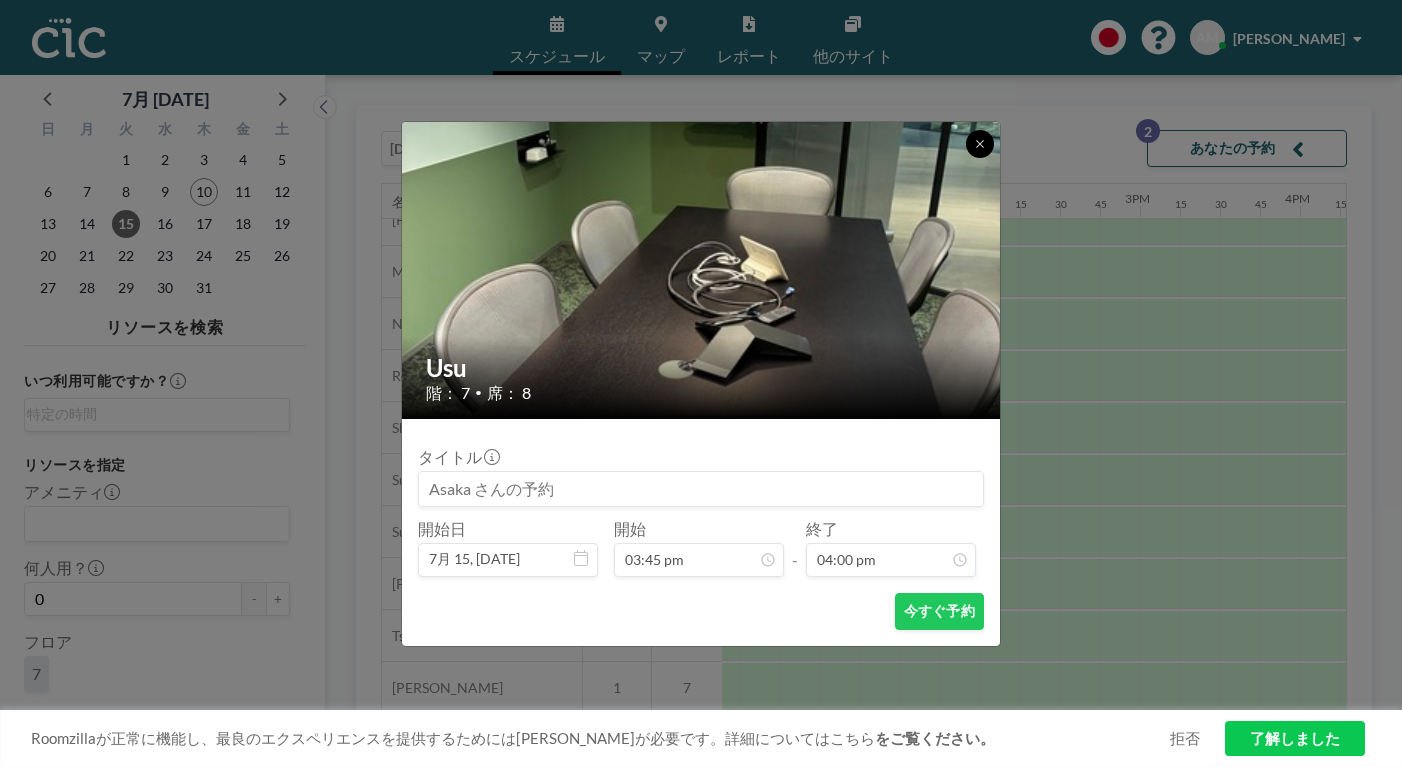 click at bounding box center [980, 144] 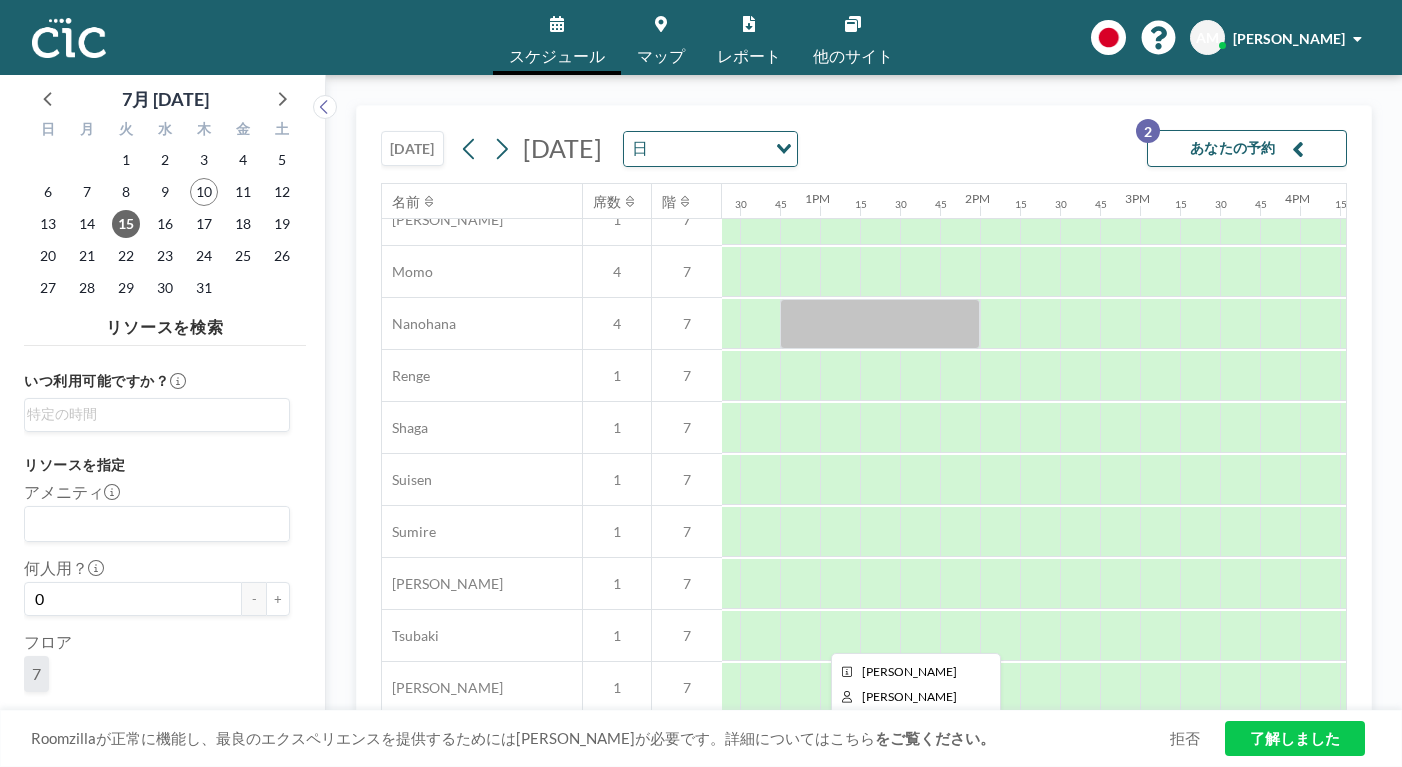 click at bounding box center [1380, 999] 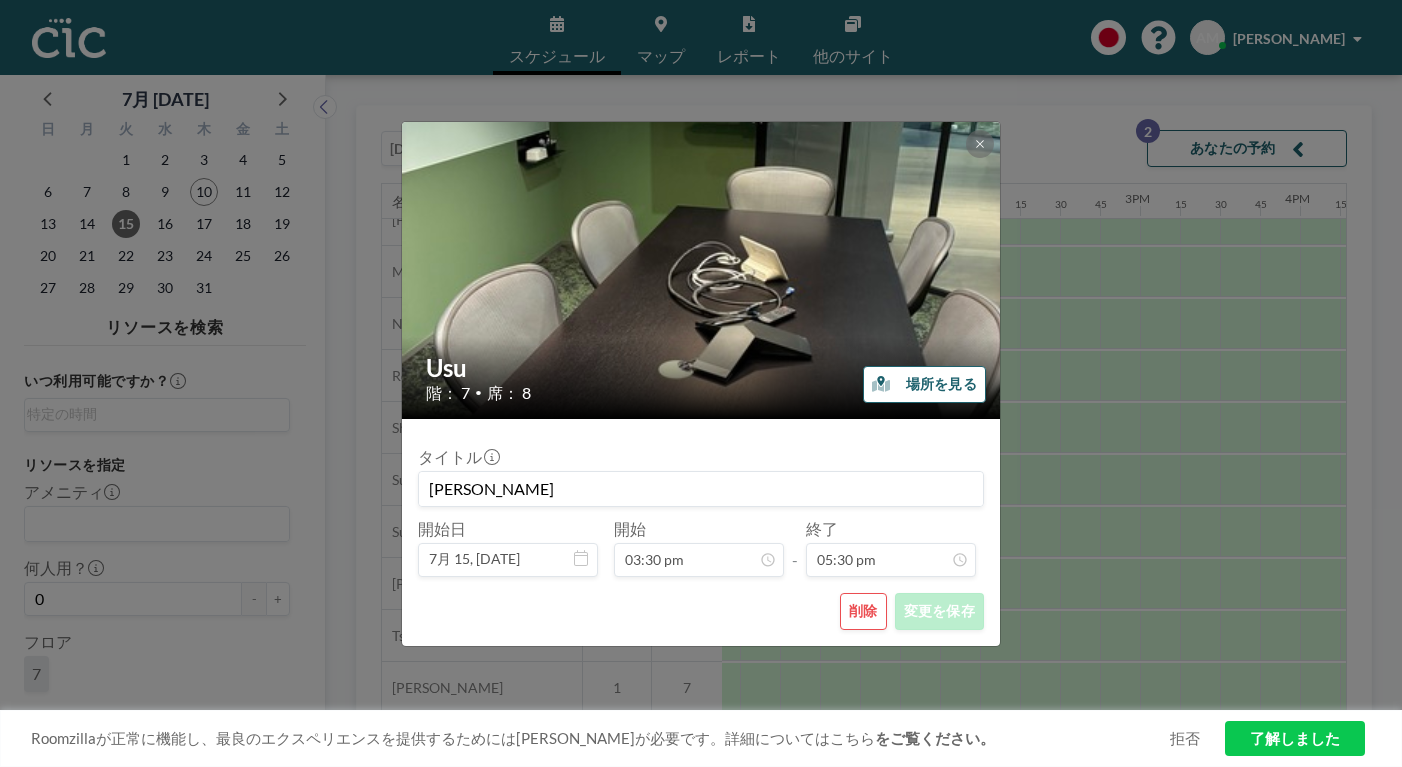 scroll, scrollTop: 1979, scrollLeft: 0, axis: vertical 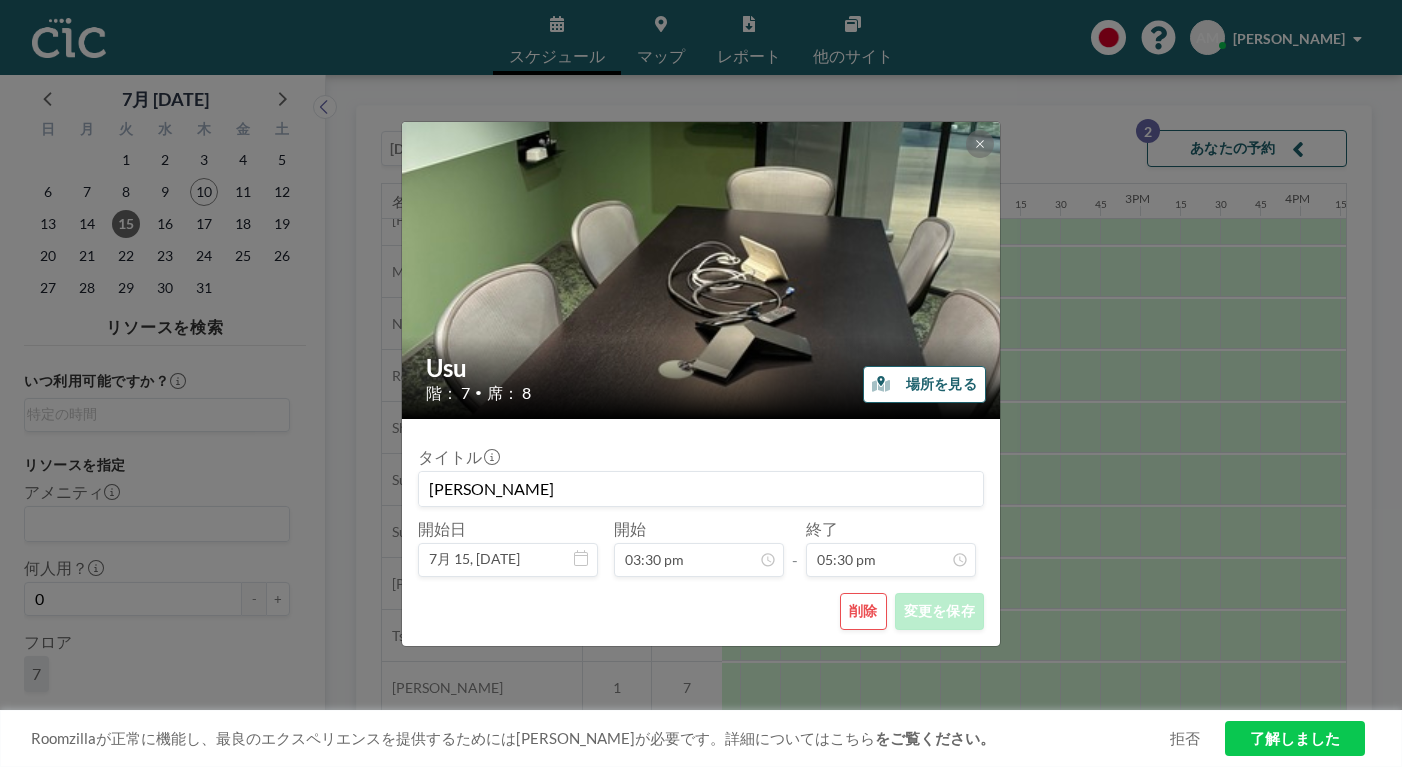 click on "削除" at bounding box center (863, 611) 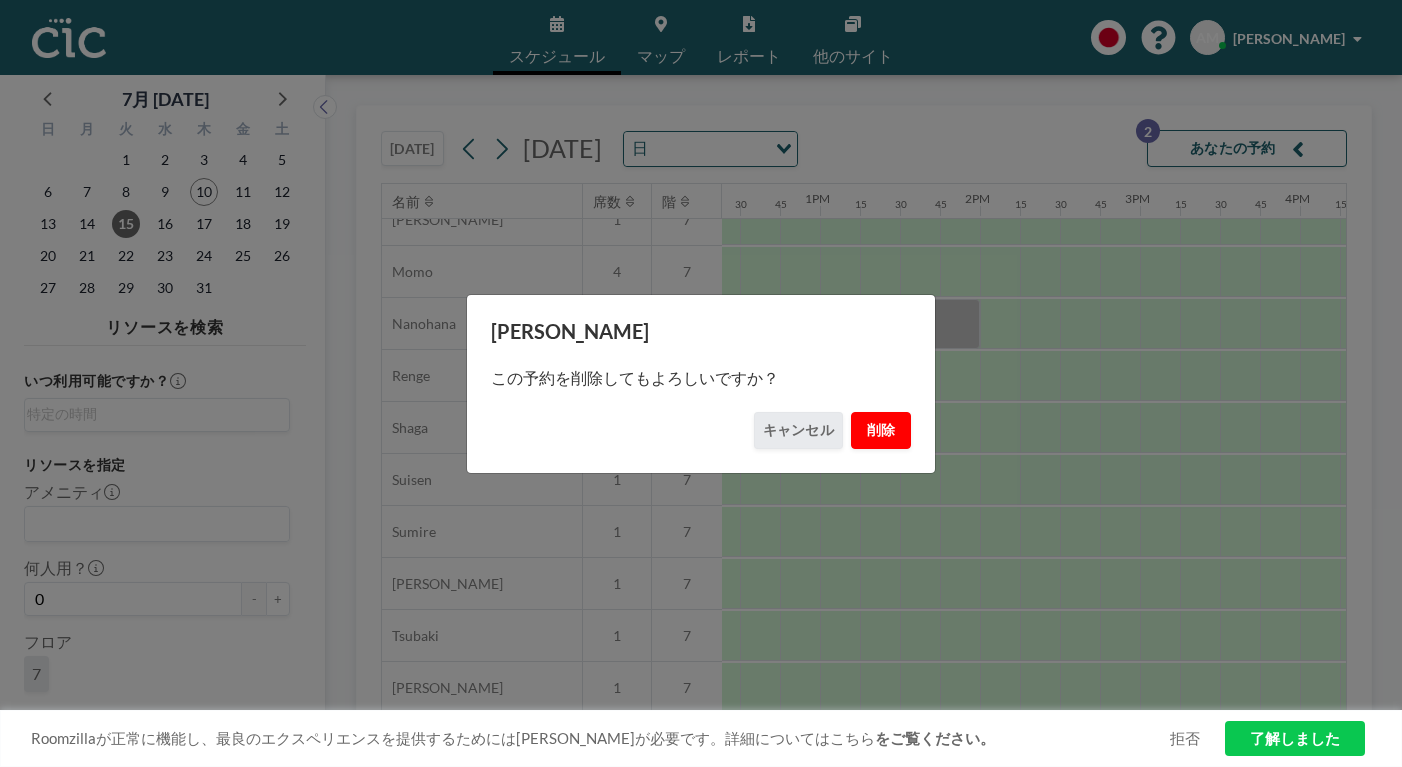 click on "削除" at bounding box center [881, 430] 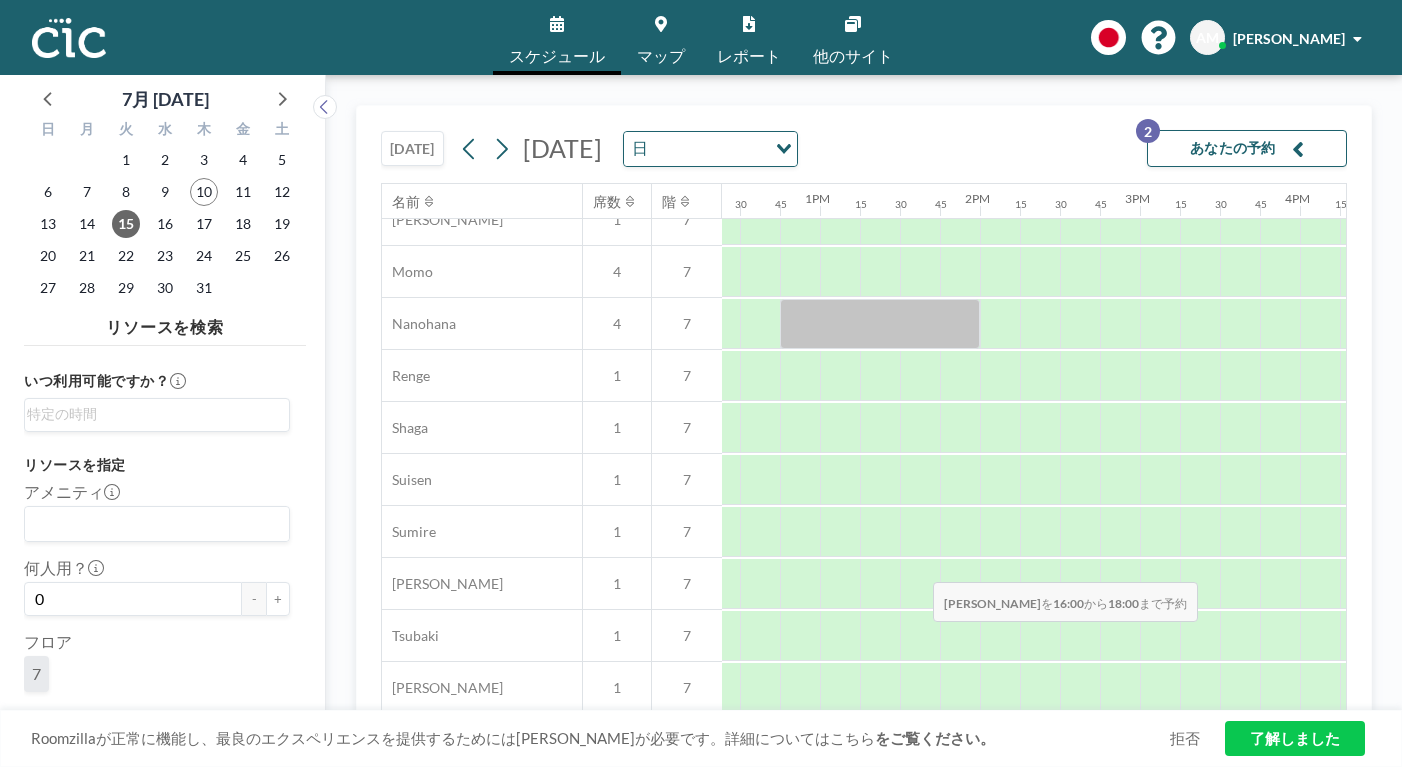 drag, startPoint x: 691, startPoint y: 528, endPoint x: 927, endPoint y: 534, distance: 236.07626 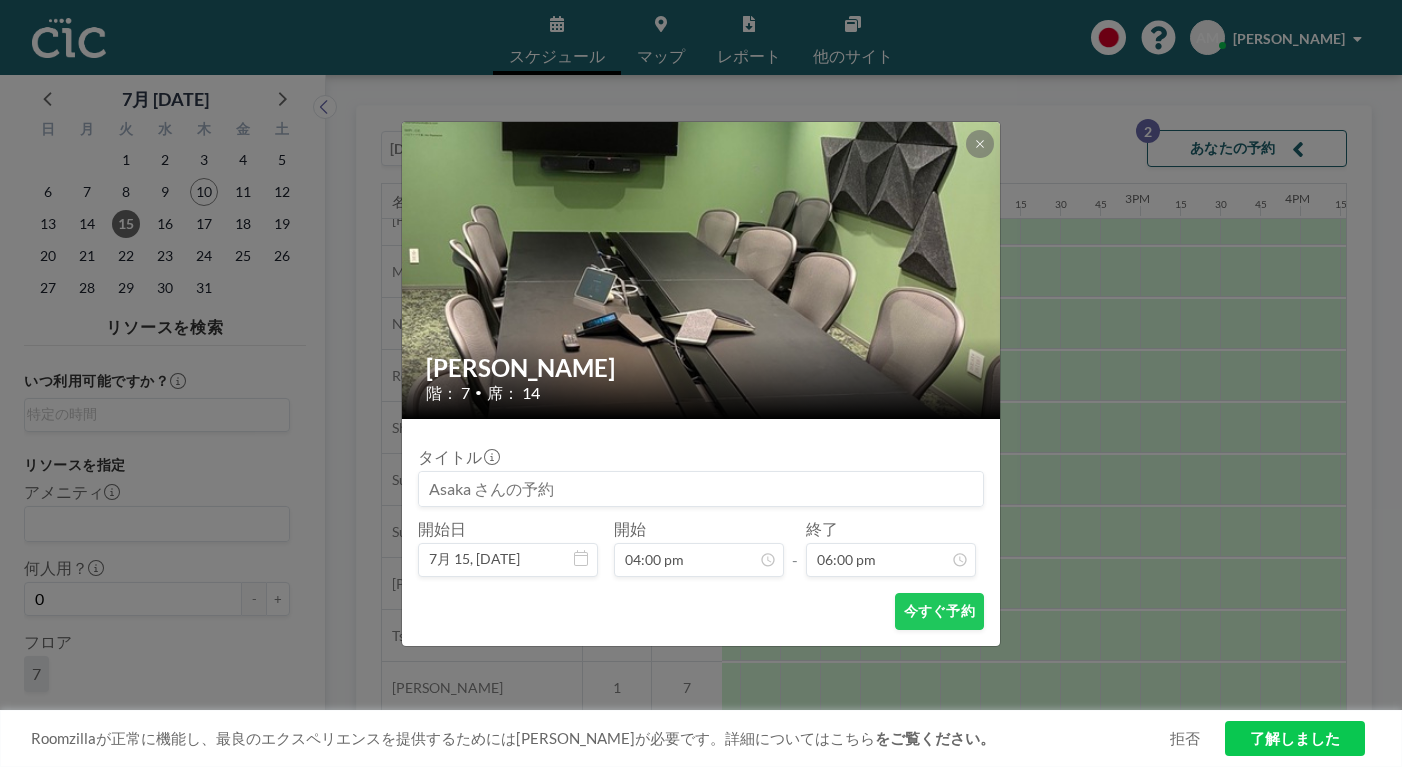 scroll, scrollTop: 2298, scrollLeft: 0, axis: vertical 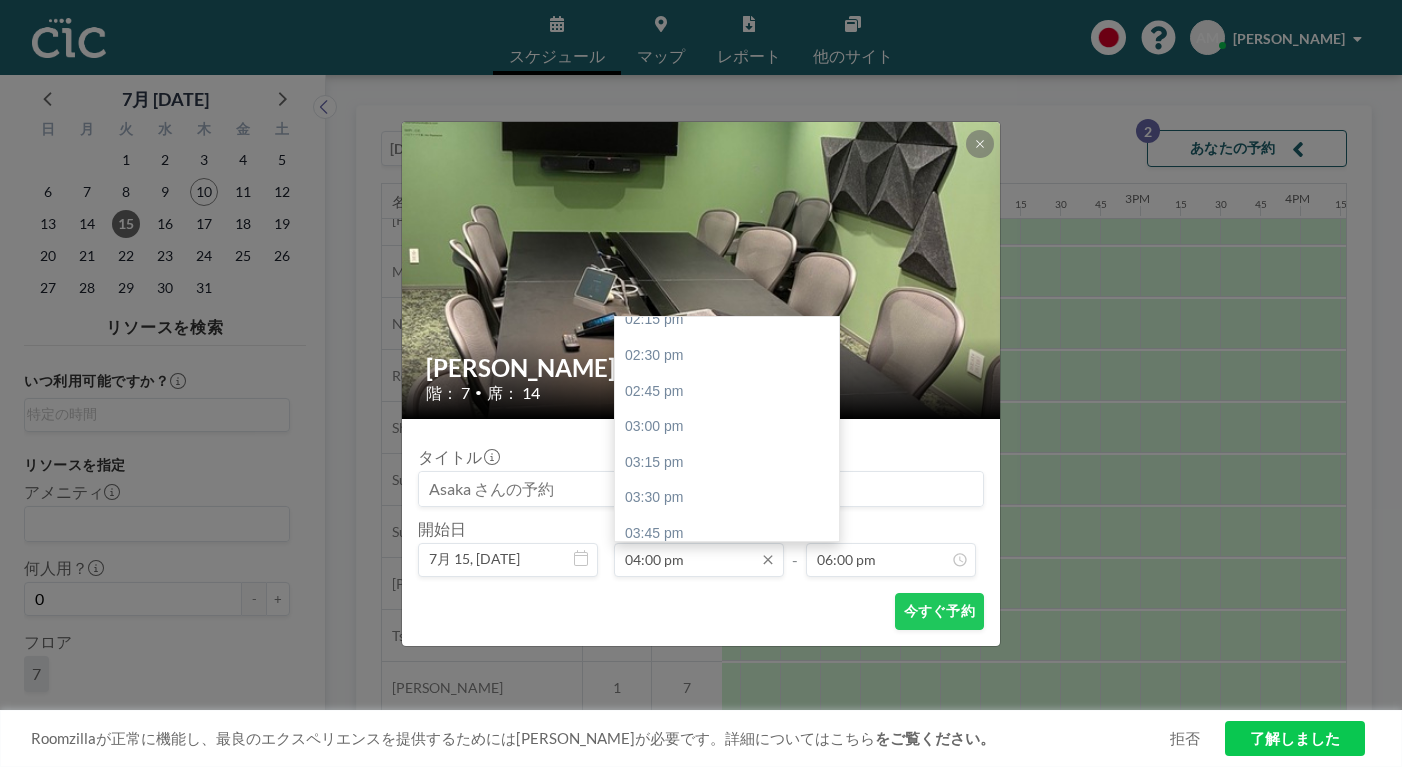 click on "04:00 pm" at bounding box center [699, 560] 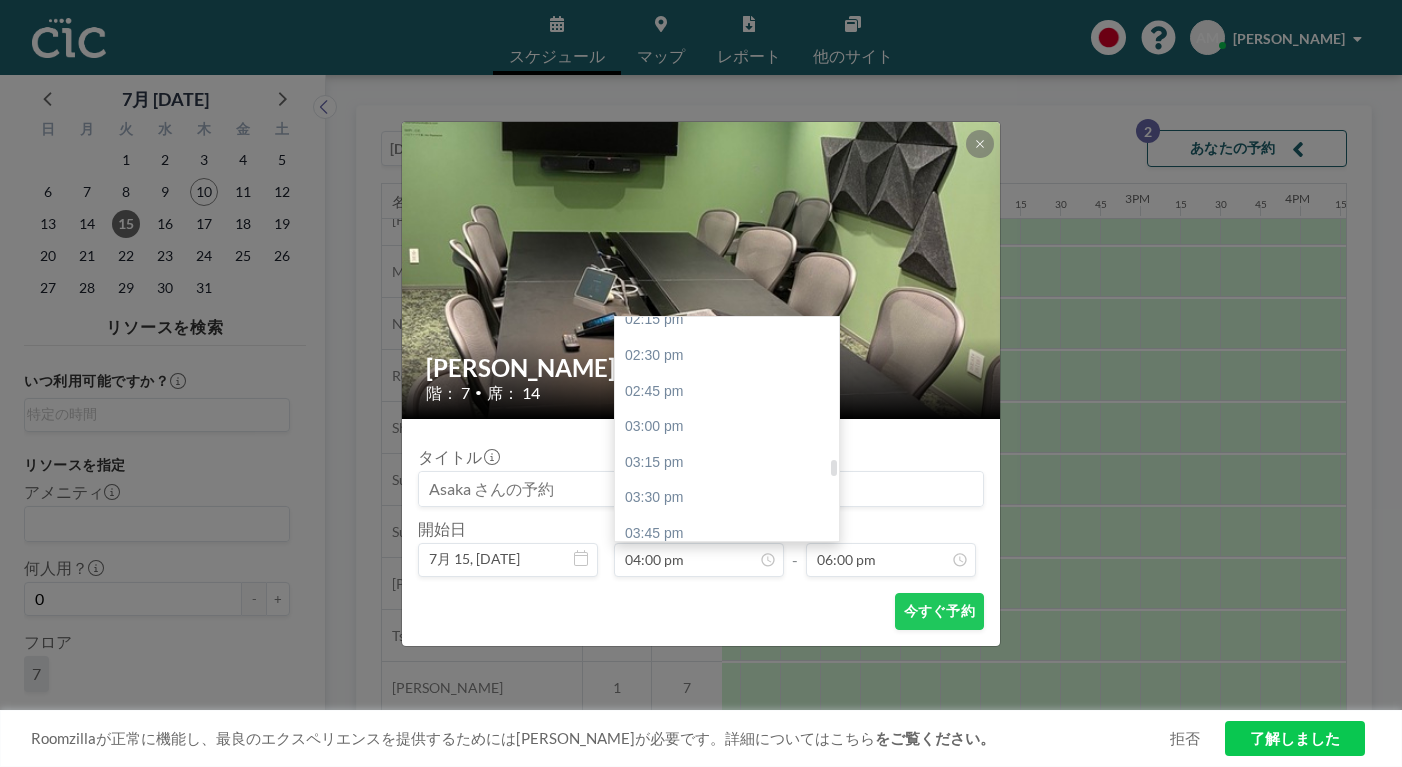 scroll, scrollTop: 1920, scrollLeft: 0, axis: vertical 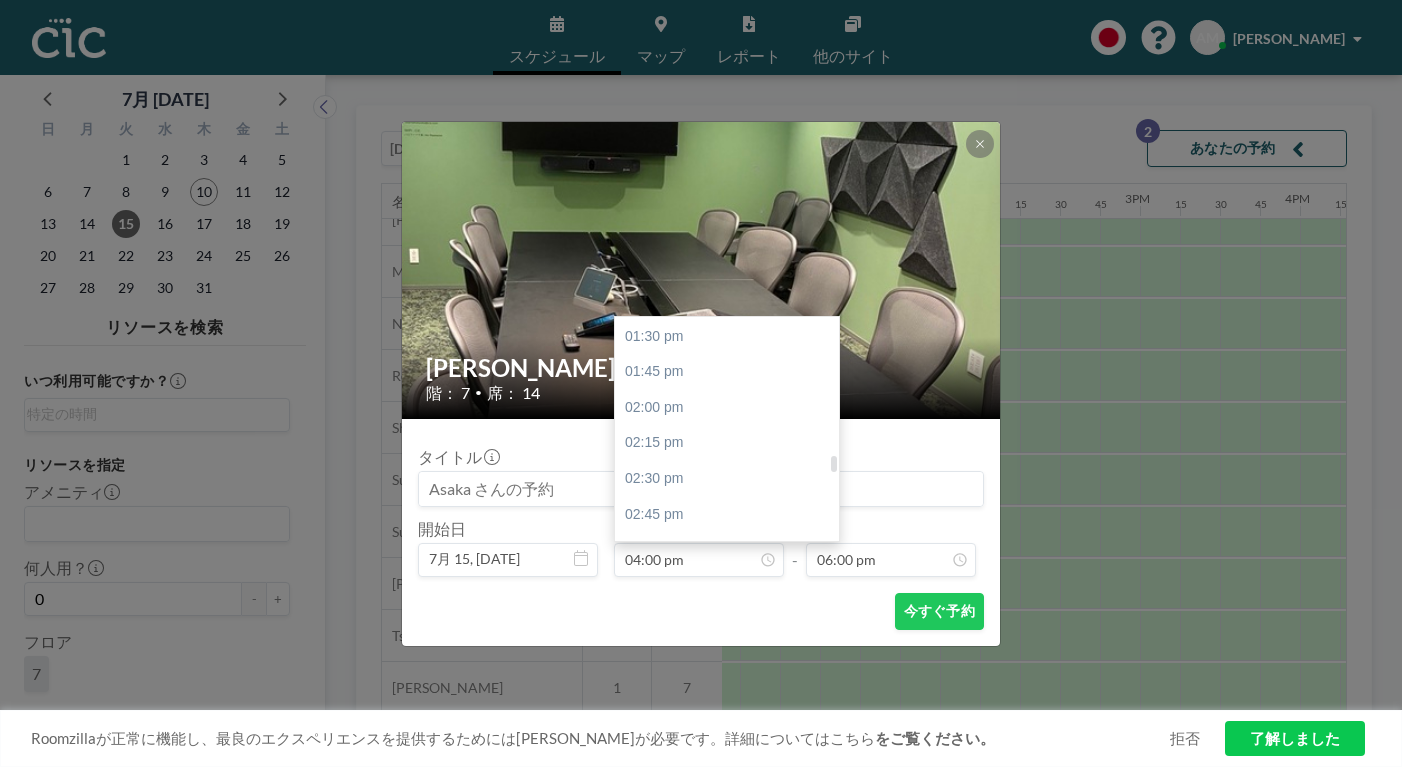click on "03:30 pm" at bounding box center [727, 621] 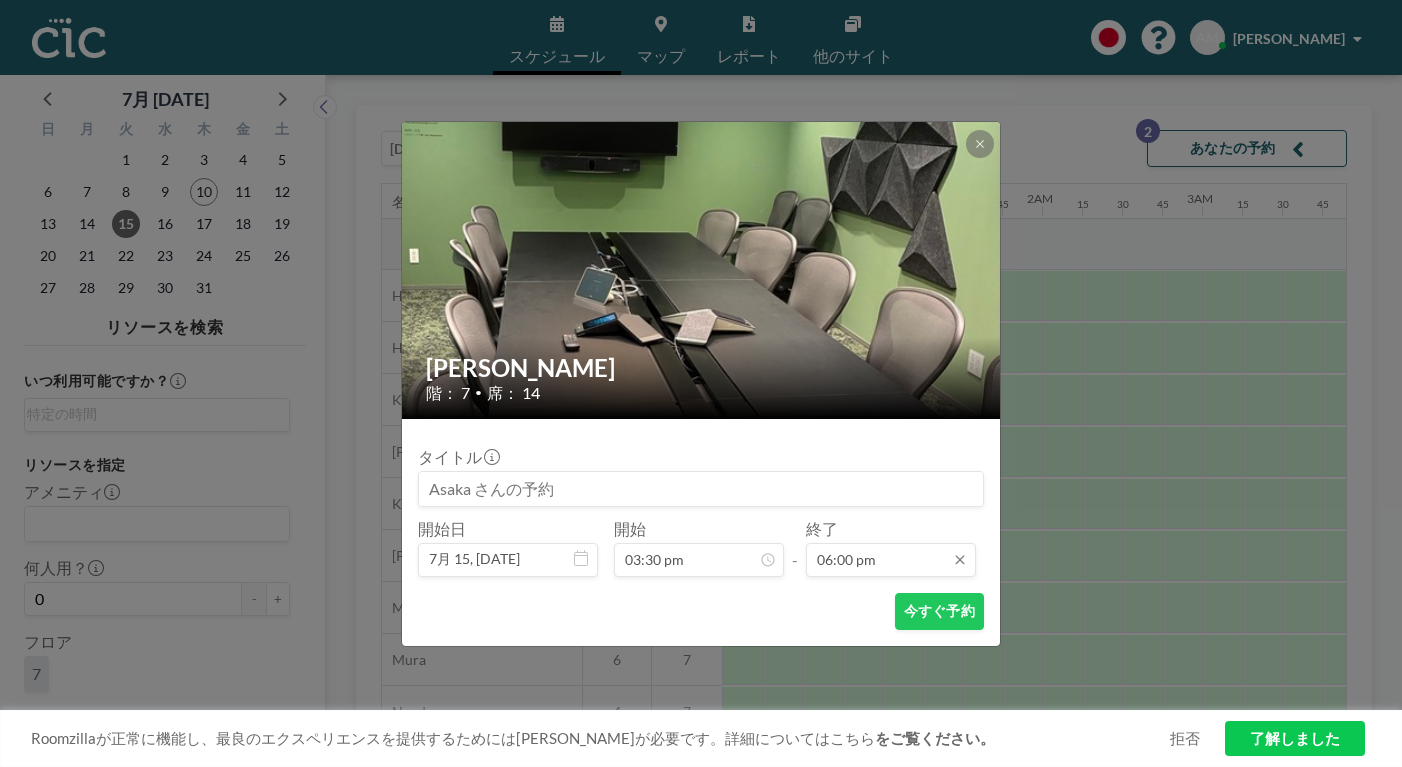 scroll, scrollTop: 0, scrollLeft: 146, axis: horizontal 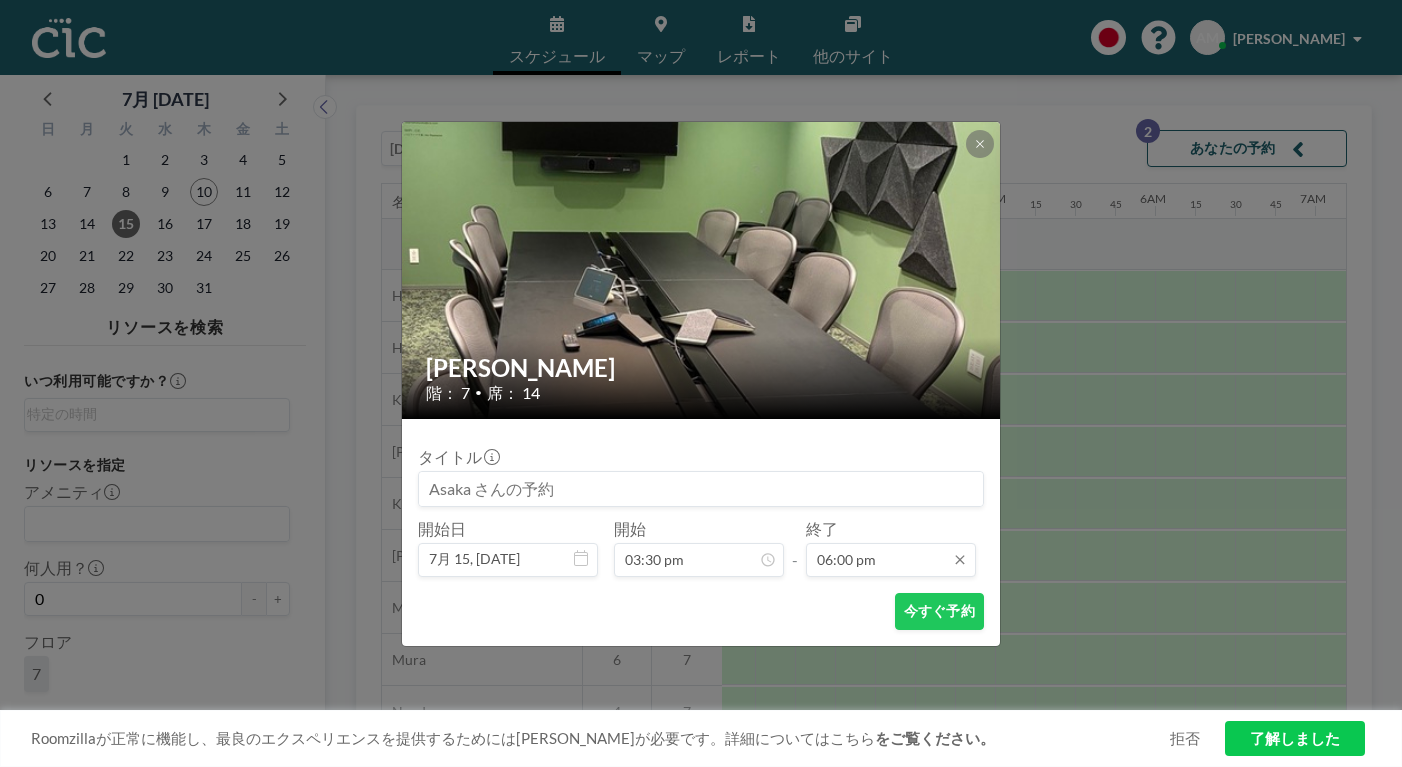 click on "06:00 pm" at bounding box center (891, 560) 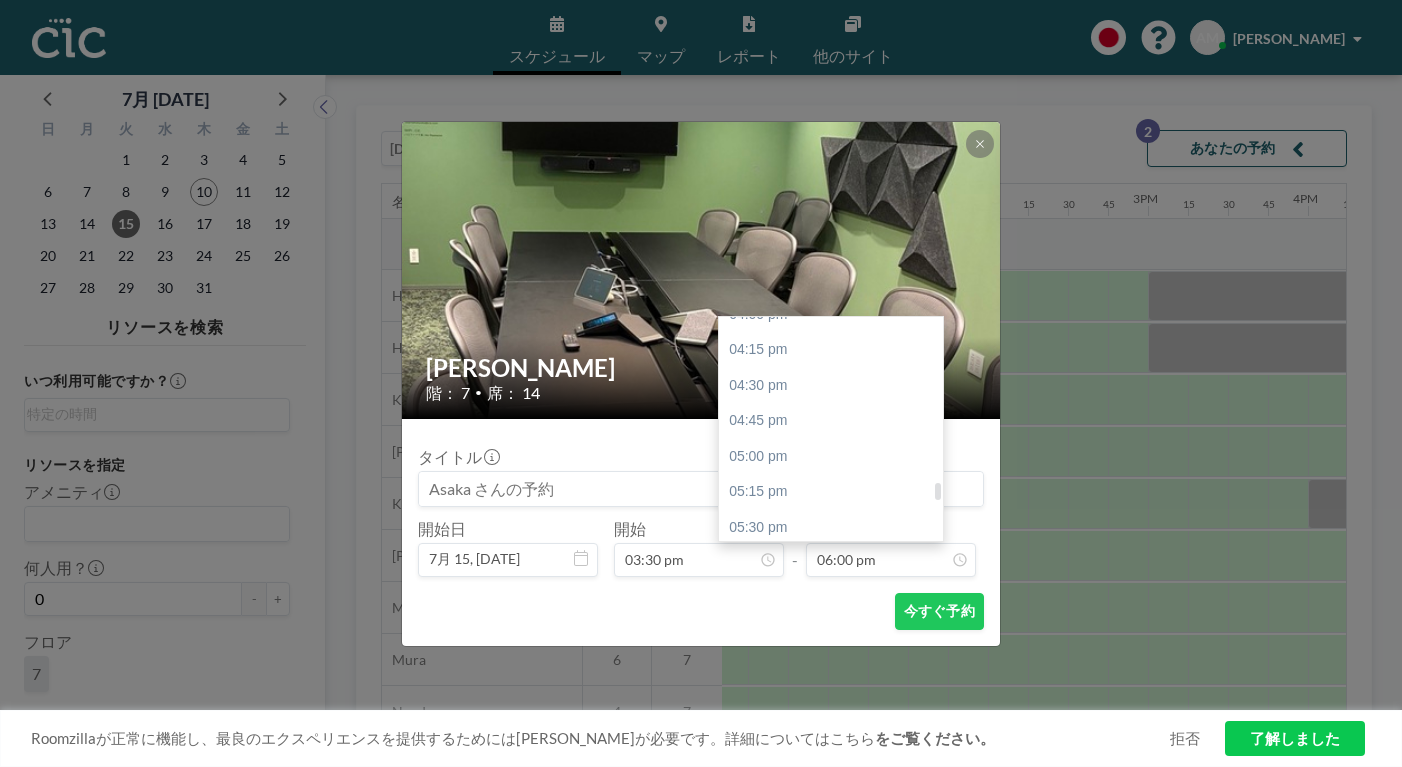 scroll, scrollTop: 0, scrollLeft: 1982, axis: horizontal 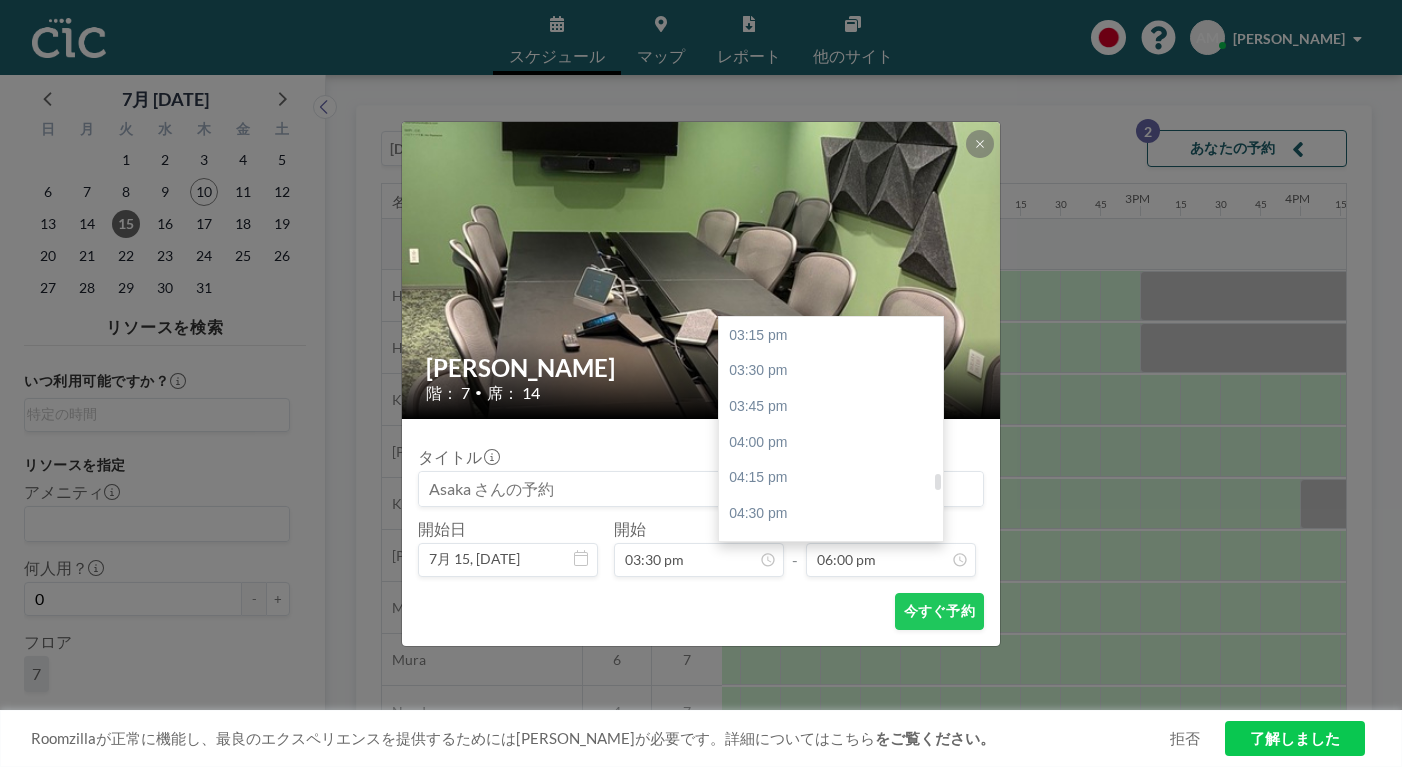 click on "05:30 pm" at bounding box center [831, 656] 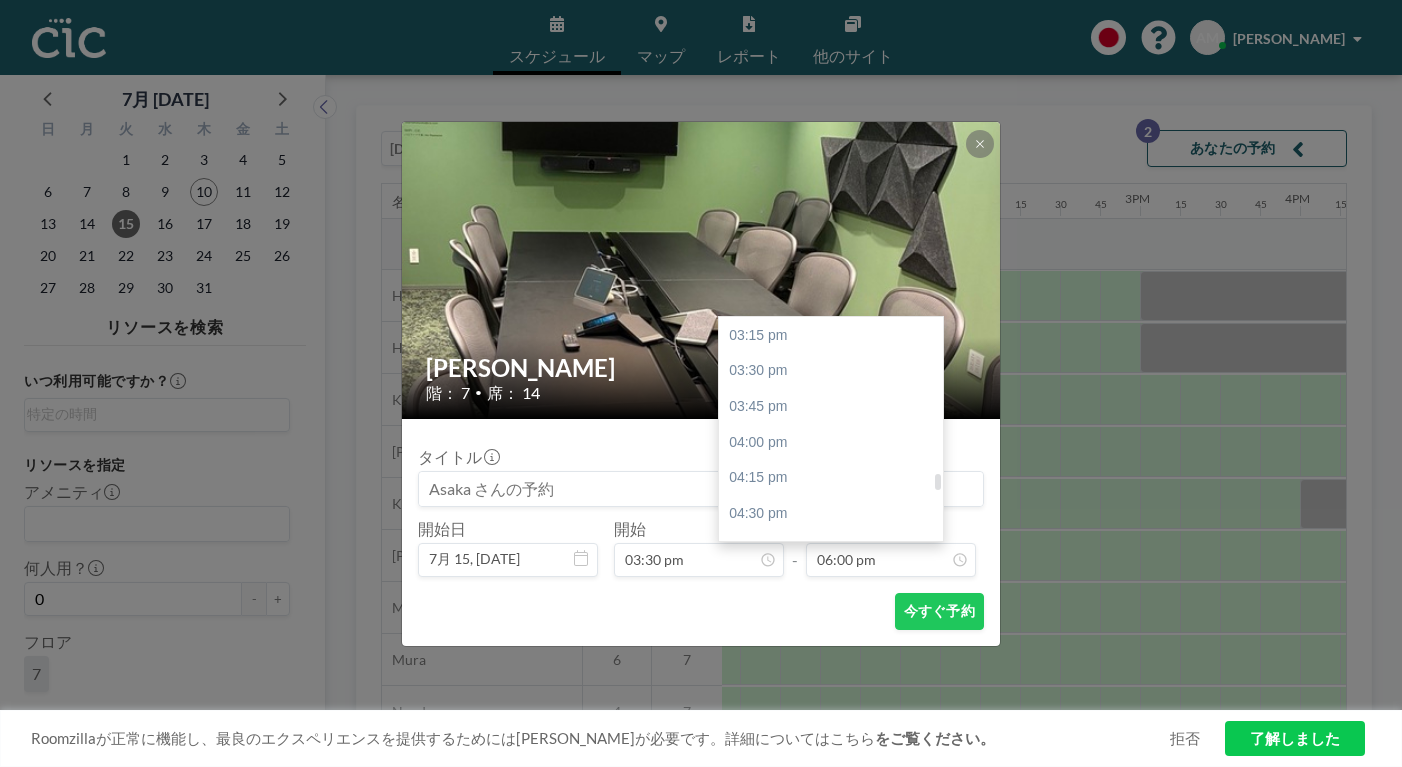 type on "05:30 pm" 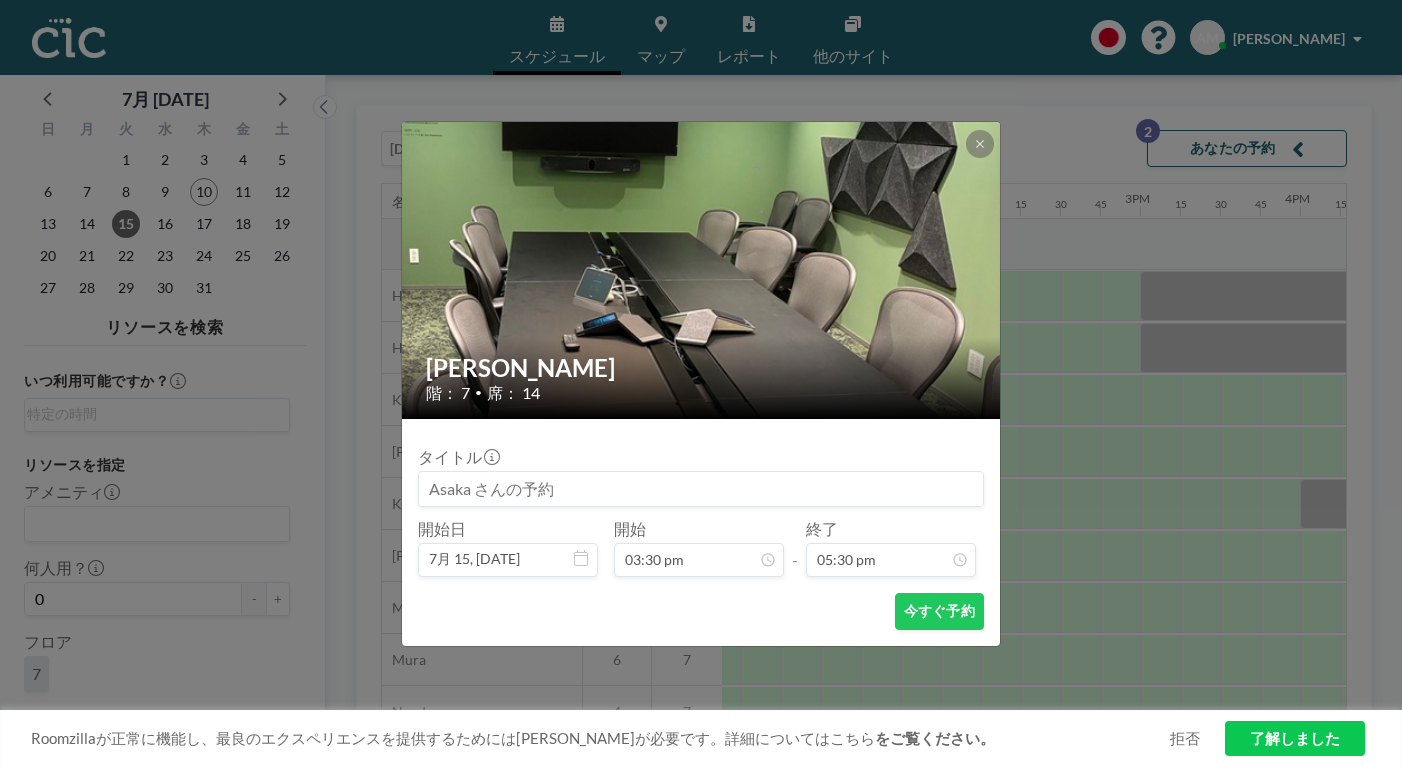 click at bounding box center (701, 489) 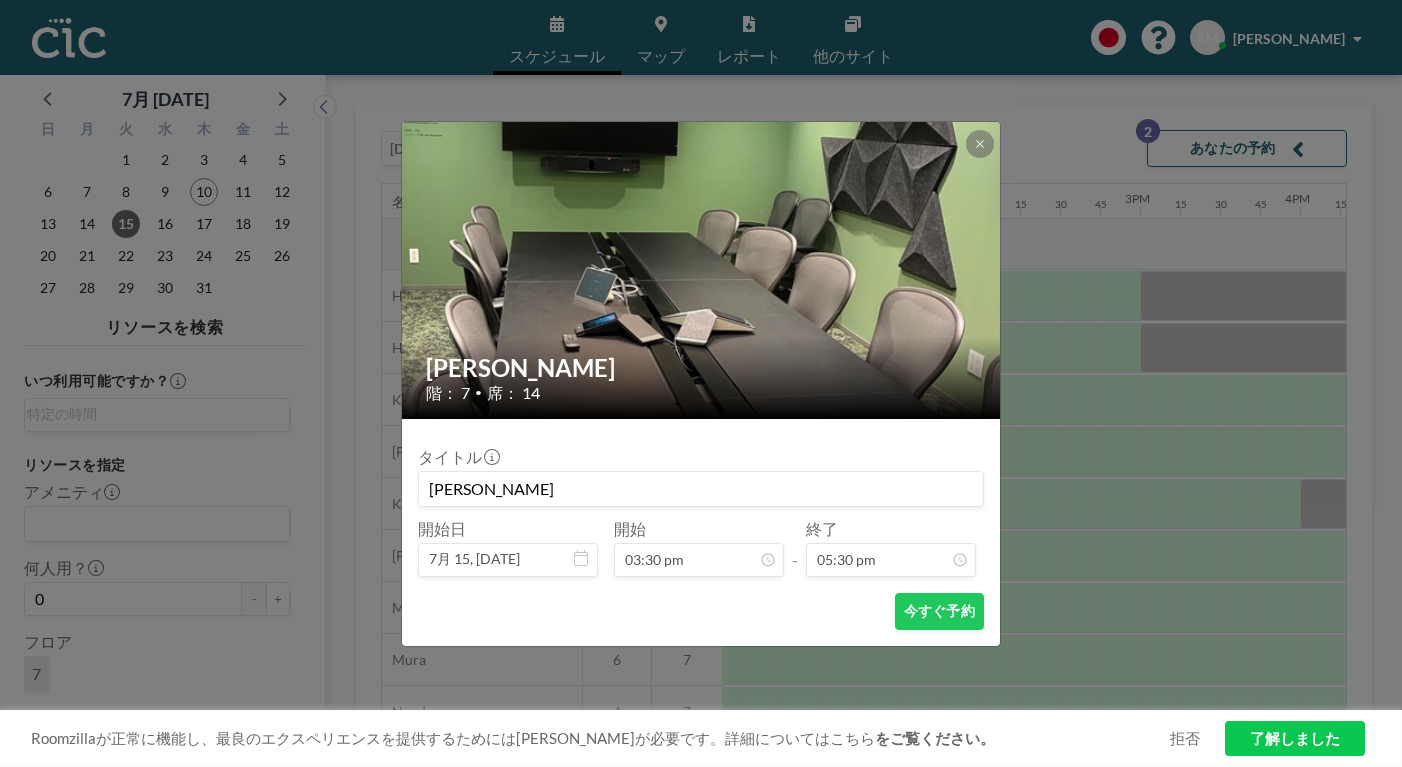 type on "植" 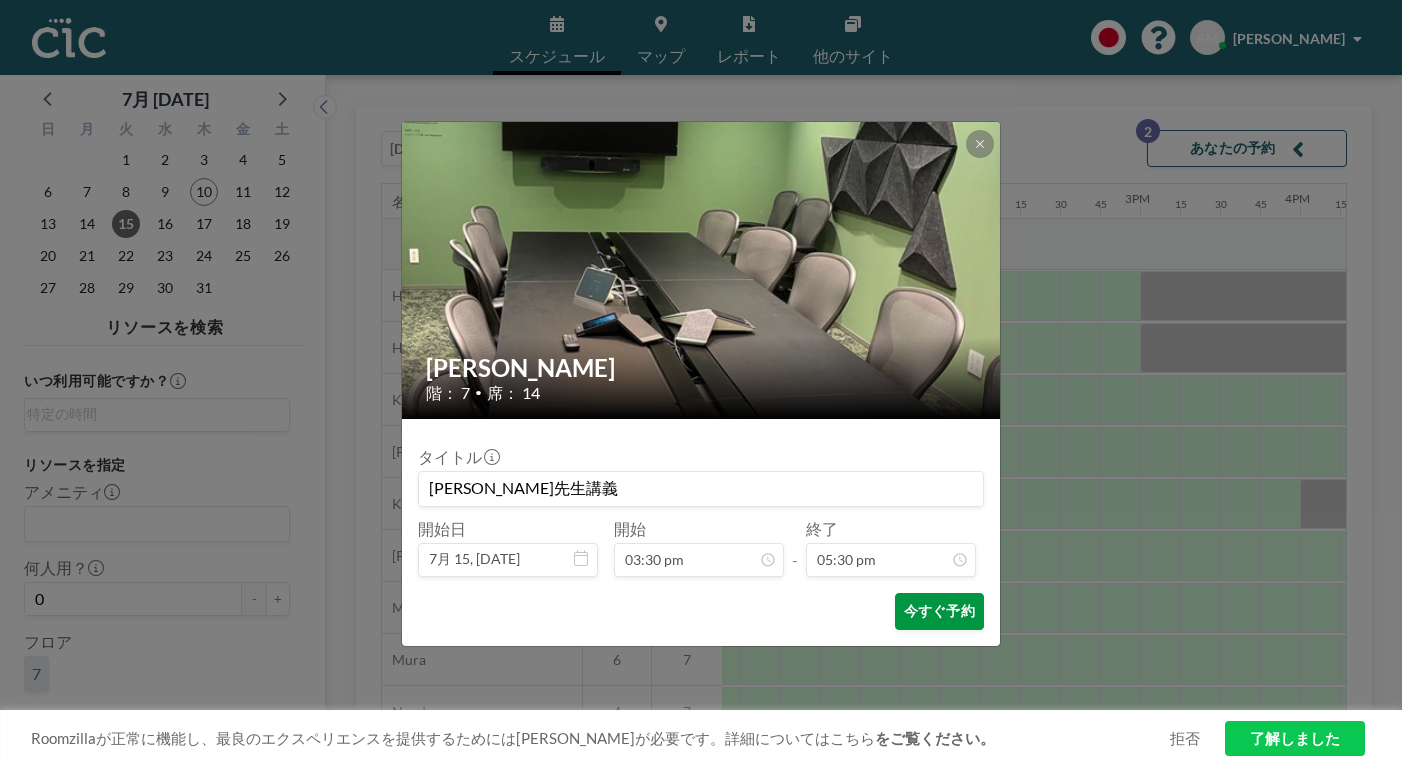 scroll, scrollTop: 2235, scrollLeft: 0, axis: vertical 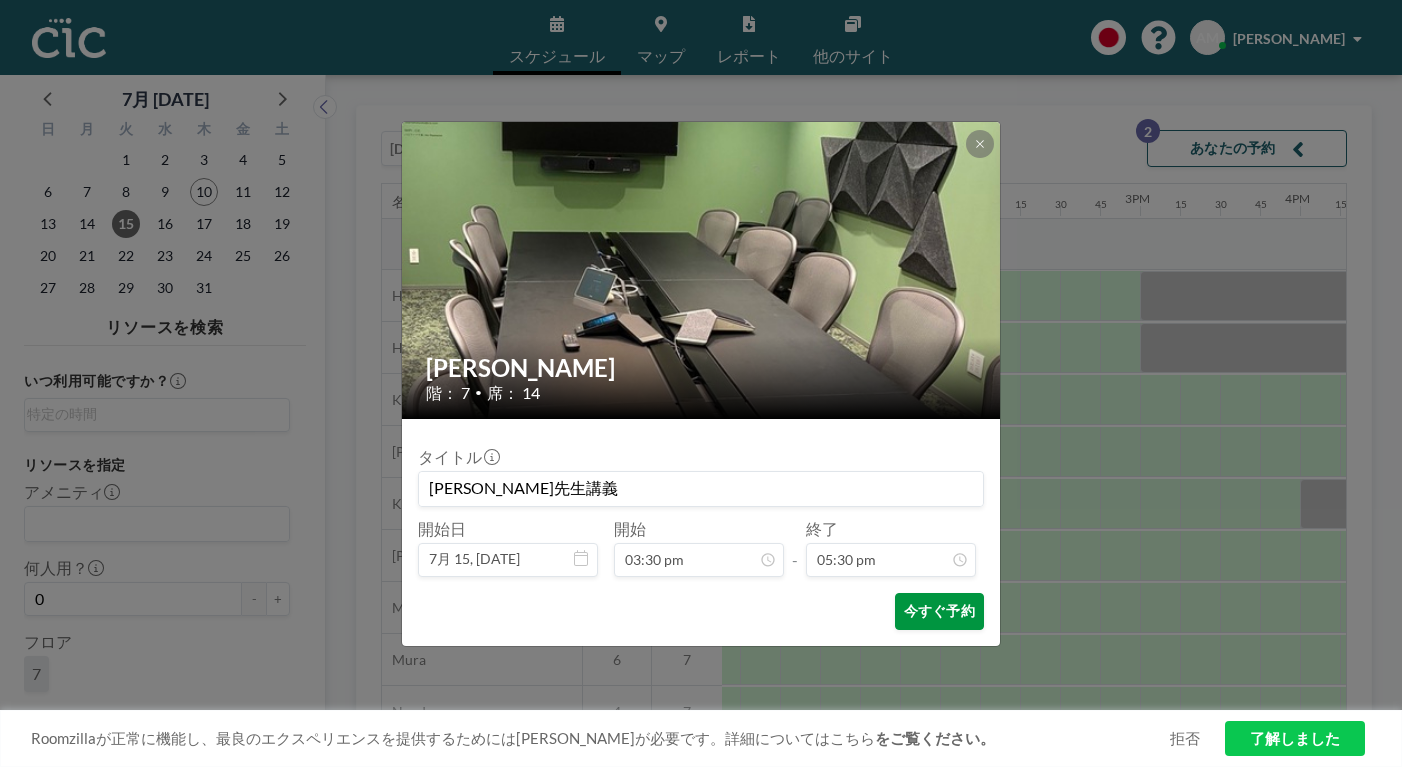 type on "[PERSON_NAME]先生講義" 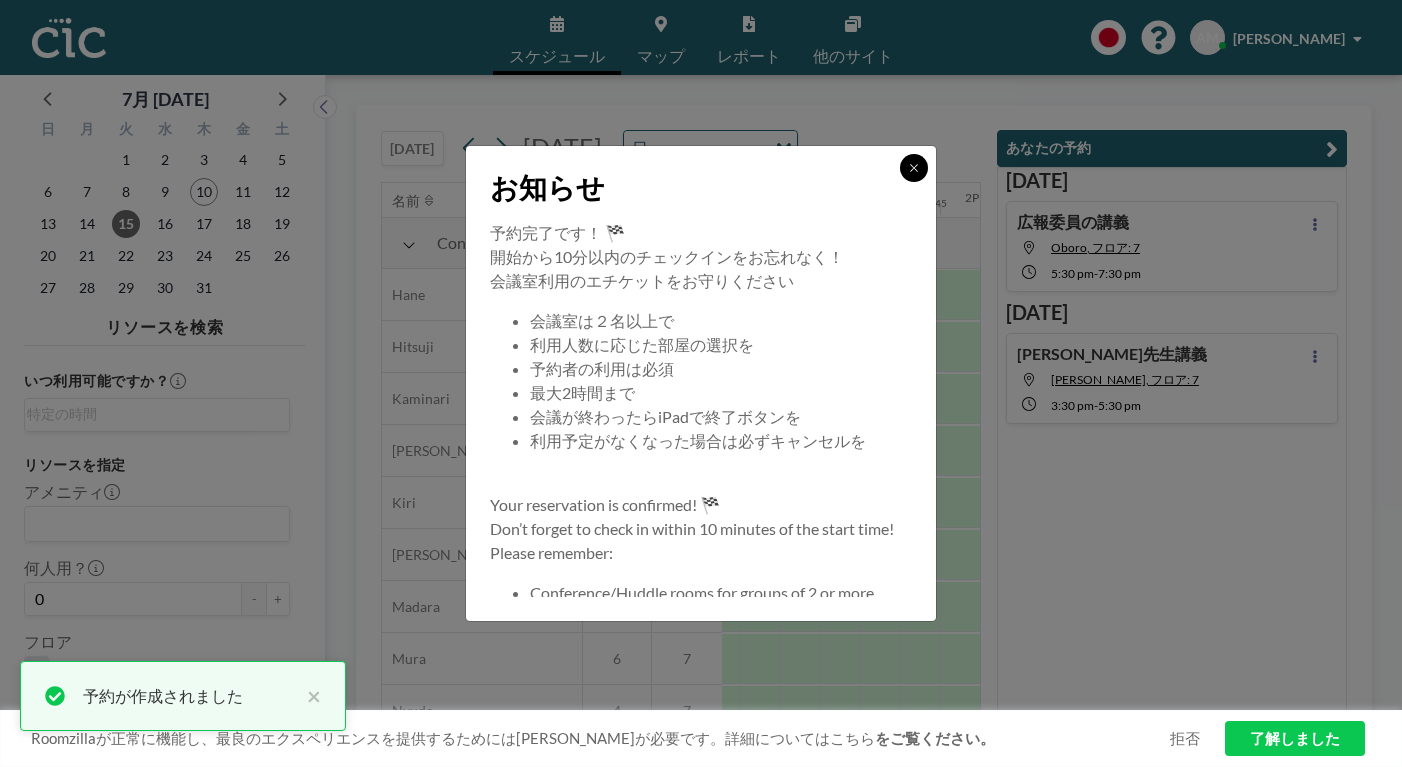 click at bounding box center (914, 168) 